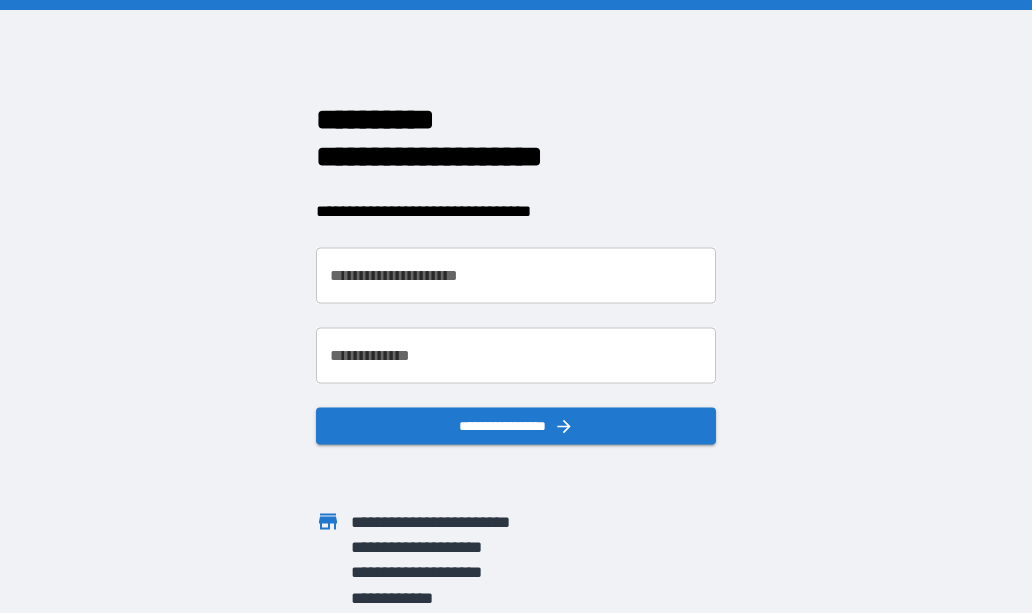 scroll, scrollTop: 0, scrollLeft: 0, axis: both 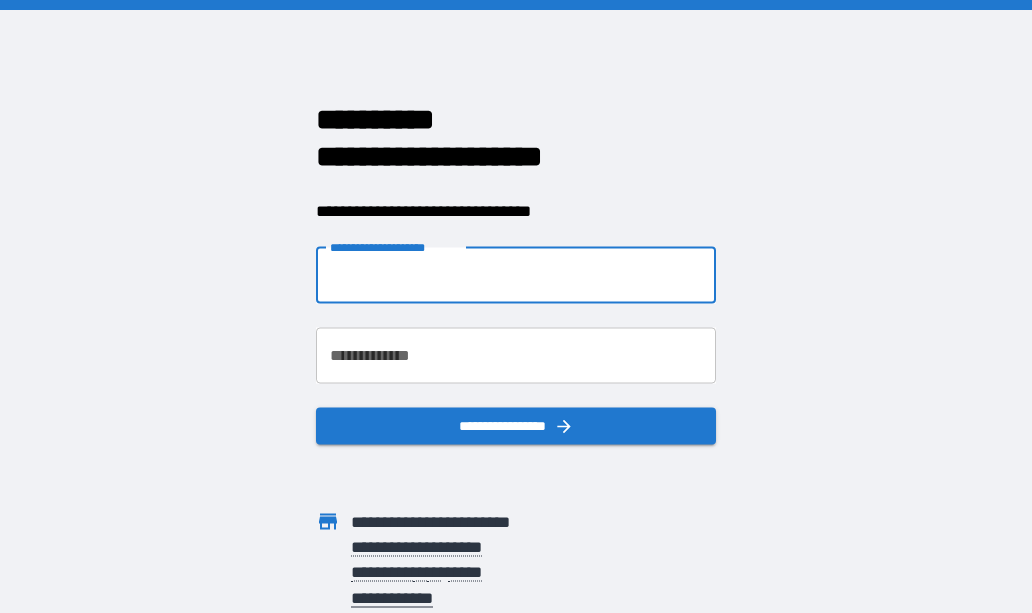 click on "**********" at bounding box center [516, 275] 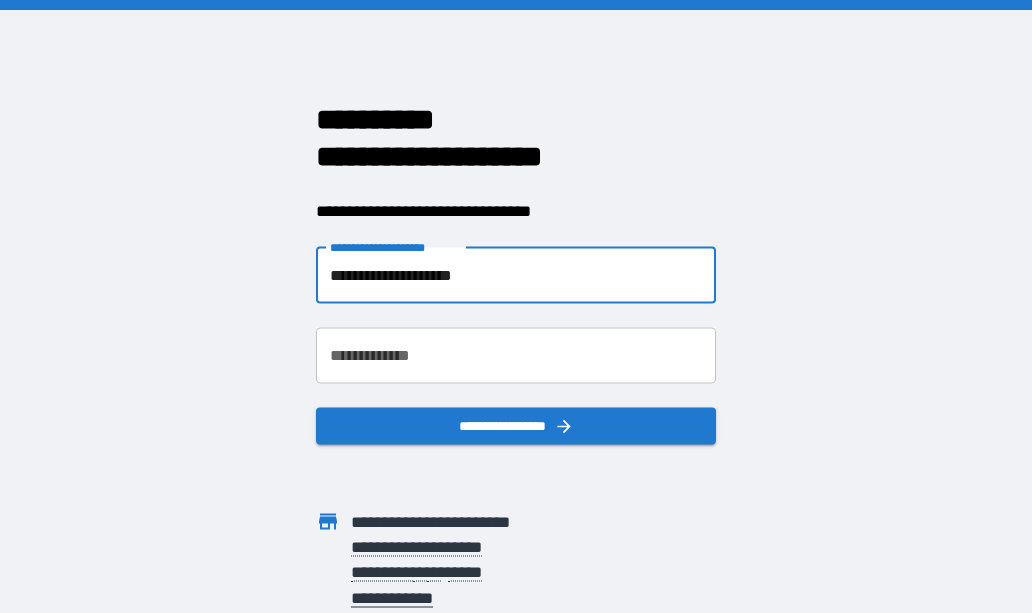 type on "**********" 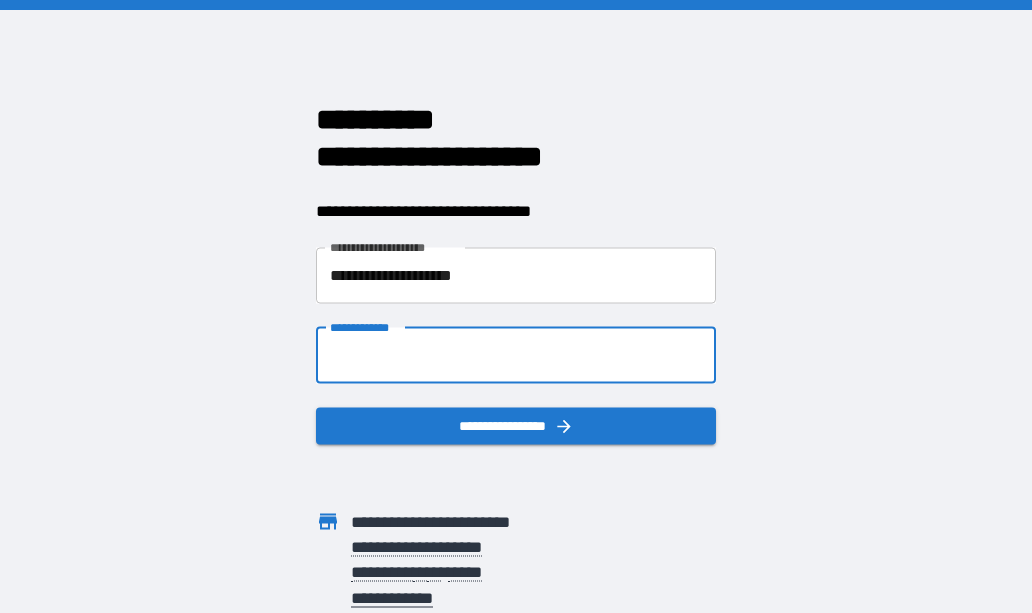 click on "**********" at bounding box center (516, 355) 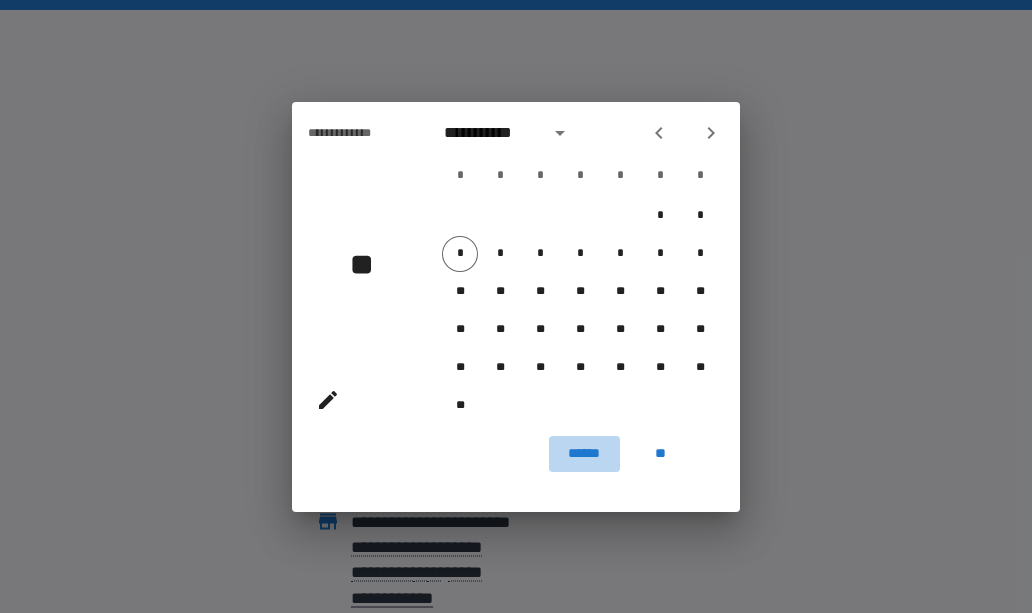 click on "******" at bounding box center [584, 454] 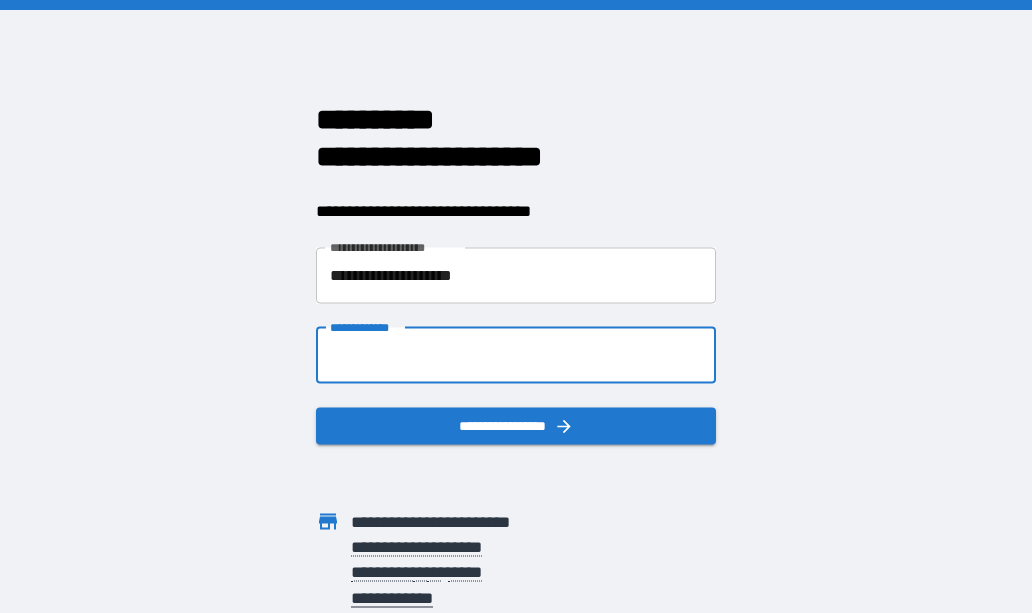 click on "**********" at bounding box center (516, 355) 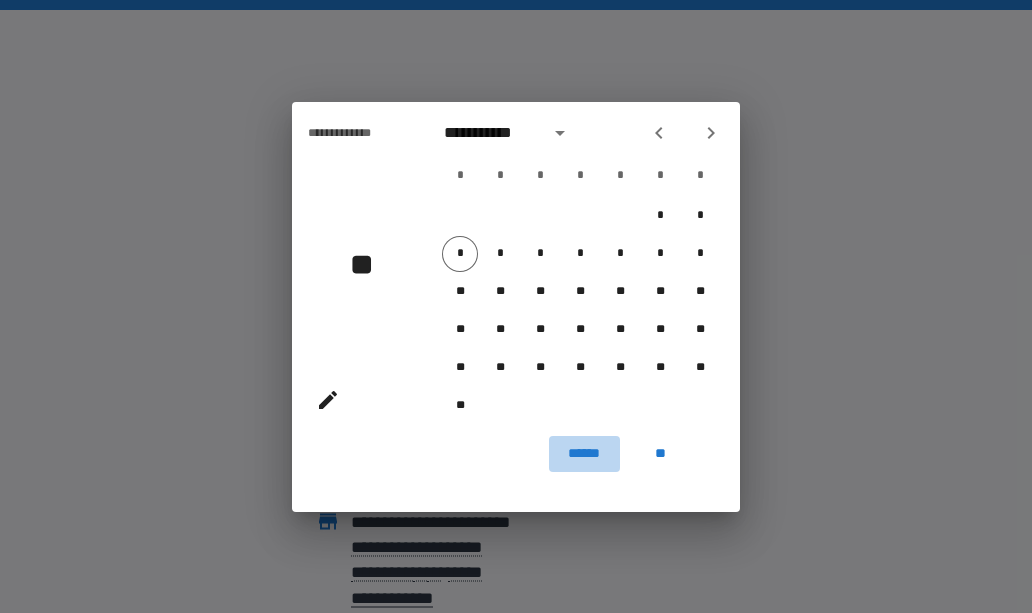 click on "******" at bounding box center [584, 454] 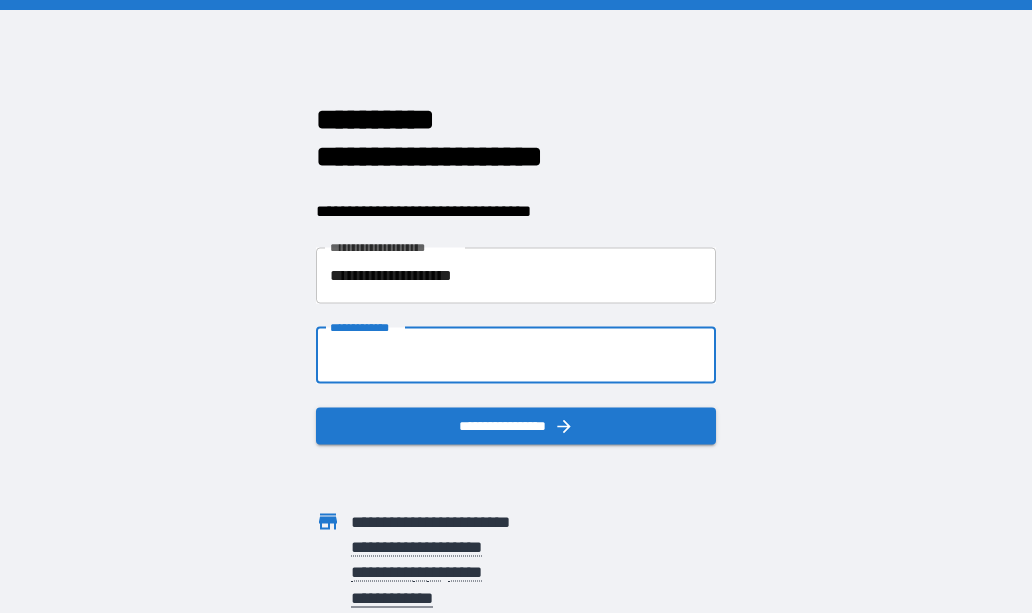 click on "**********" at bounding box center [516, 355] 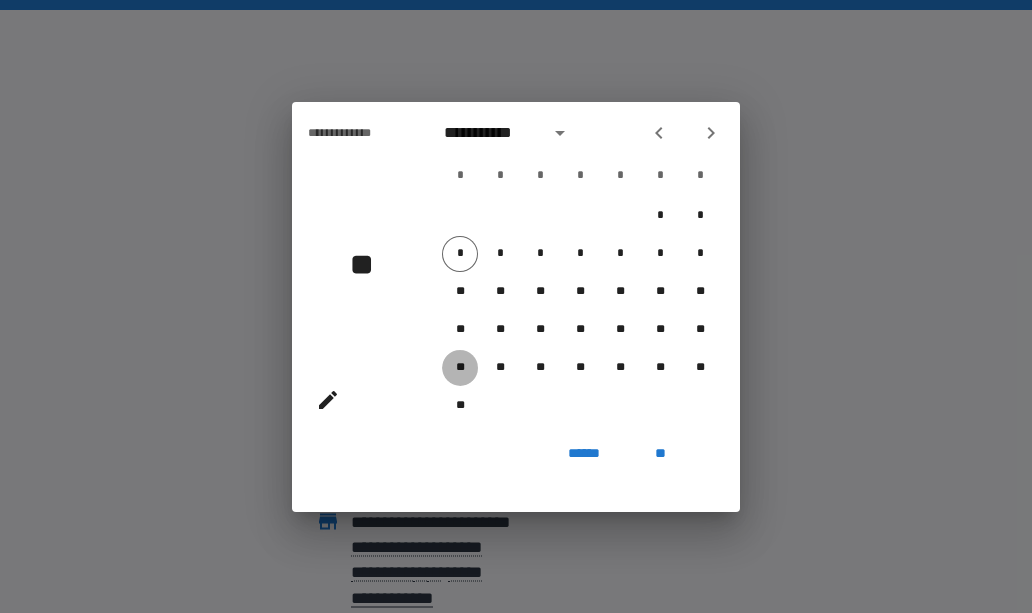 click on "**" at bounding box center (460, 368) 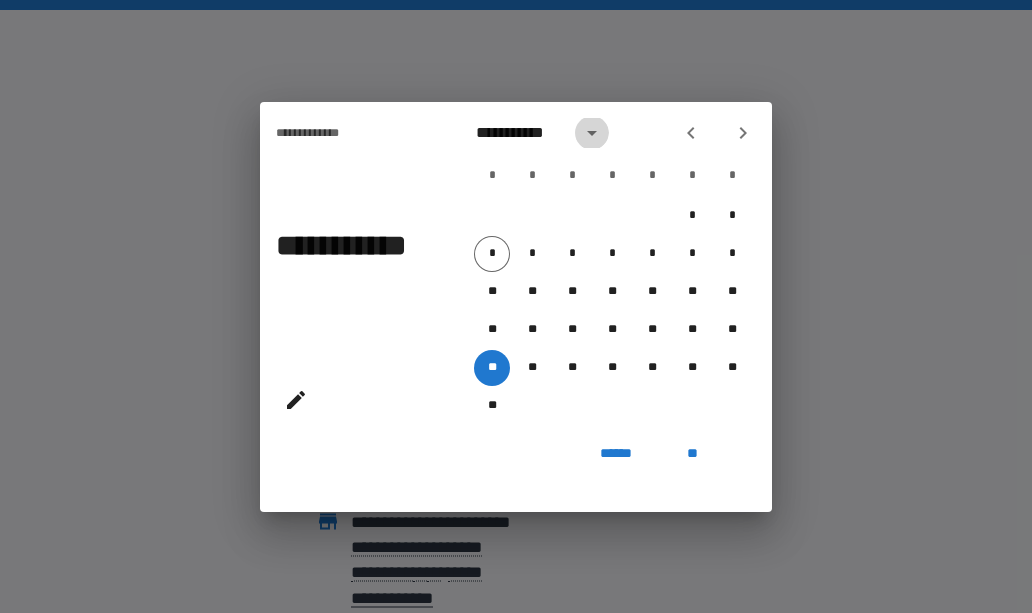 click 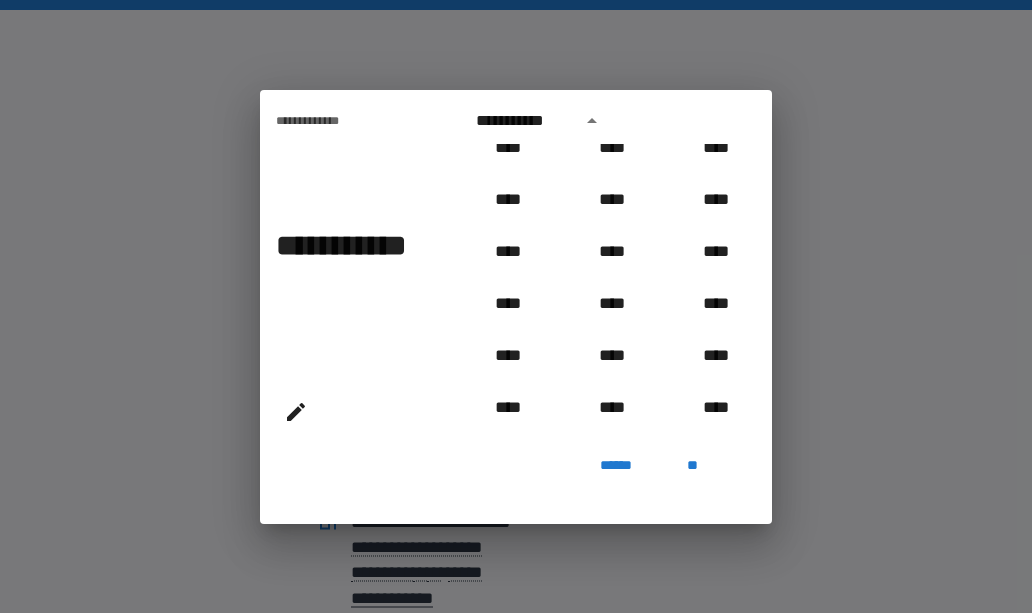 scroll, scrollTop: 855, scrollLeft: 0, axis: vertical 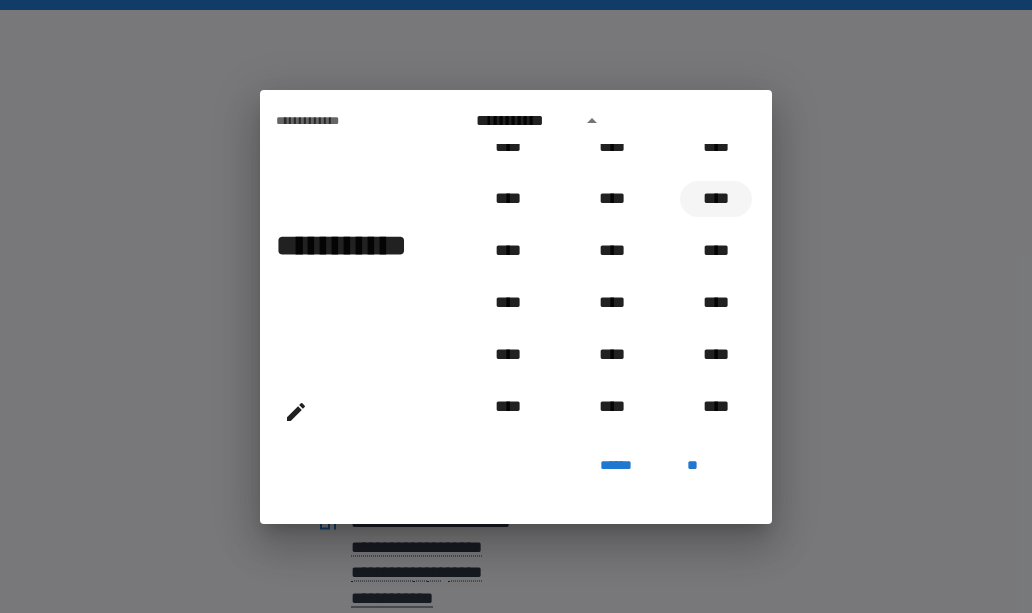 click on "****" at bounding box center [716, 199] 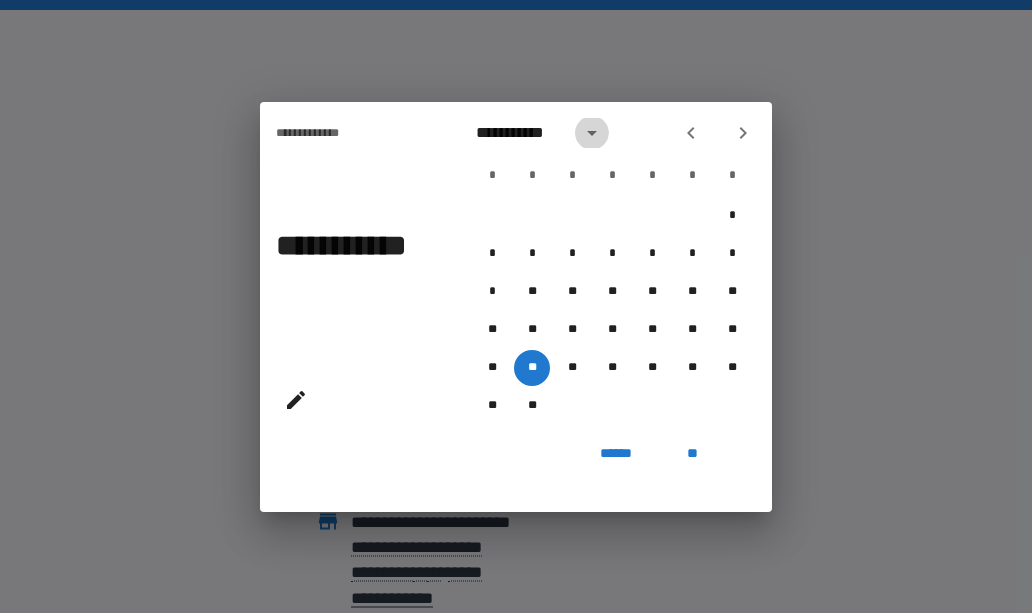 click 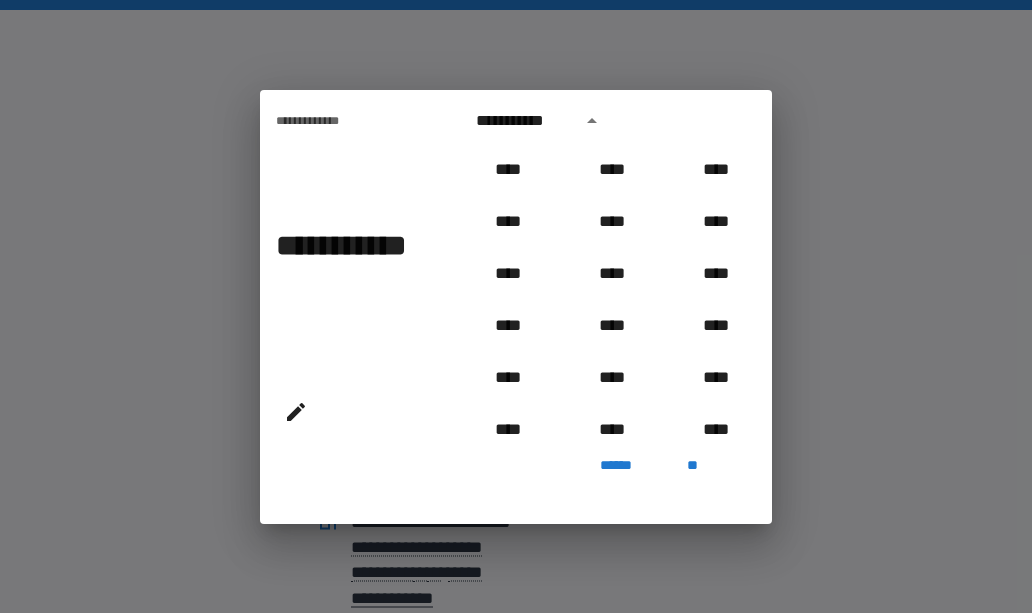 scroll, scrollTop: 758, scrollLeft: 0, axis: vertical 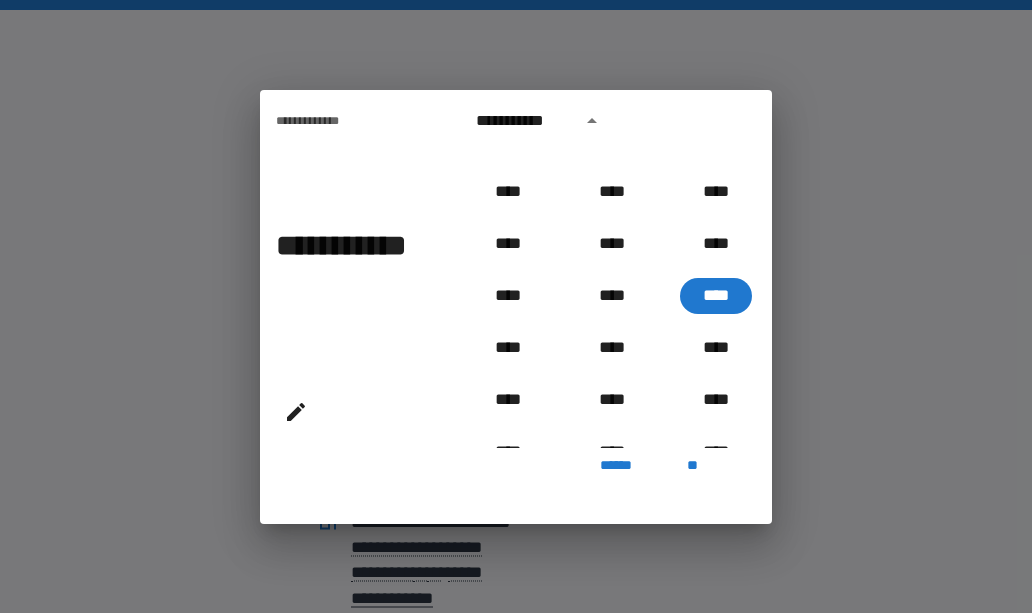 click on "**" at bounding box center (692, 466) 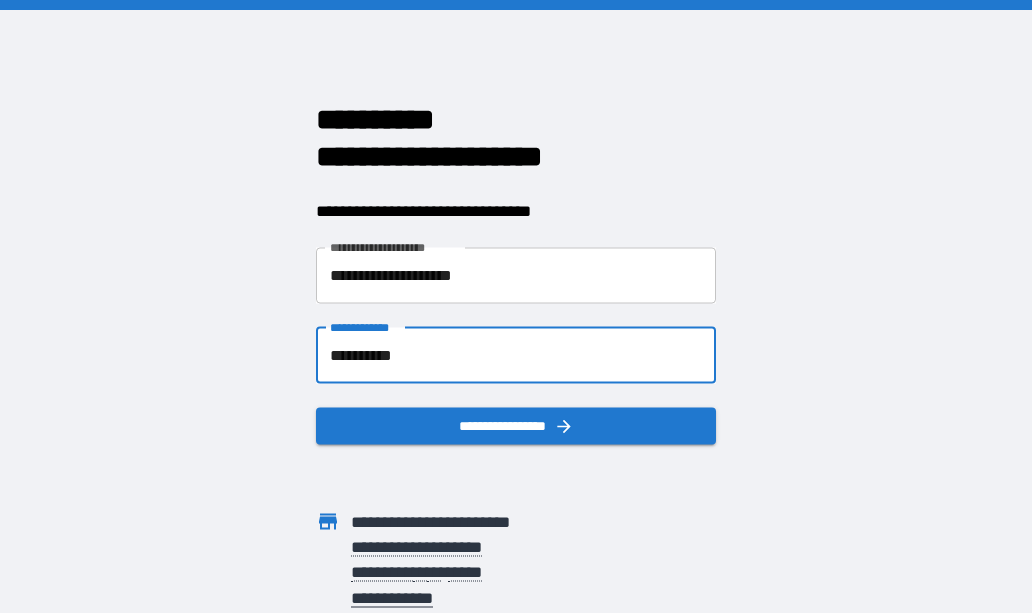 click on "**********" at bounding box center [516, 355] 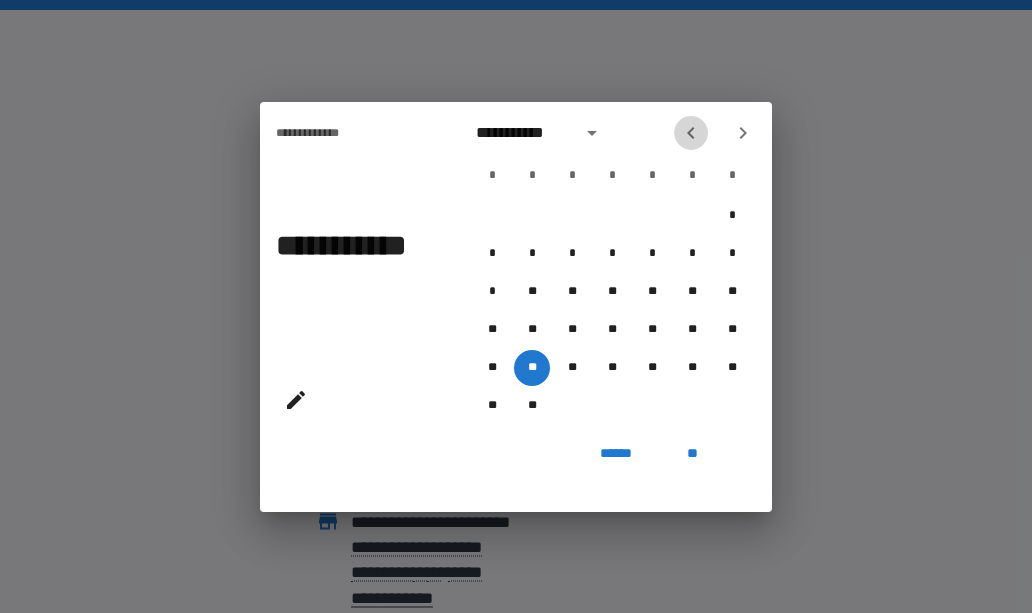 click 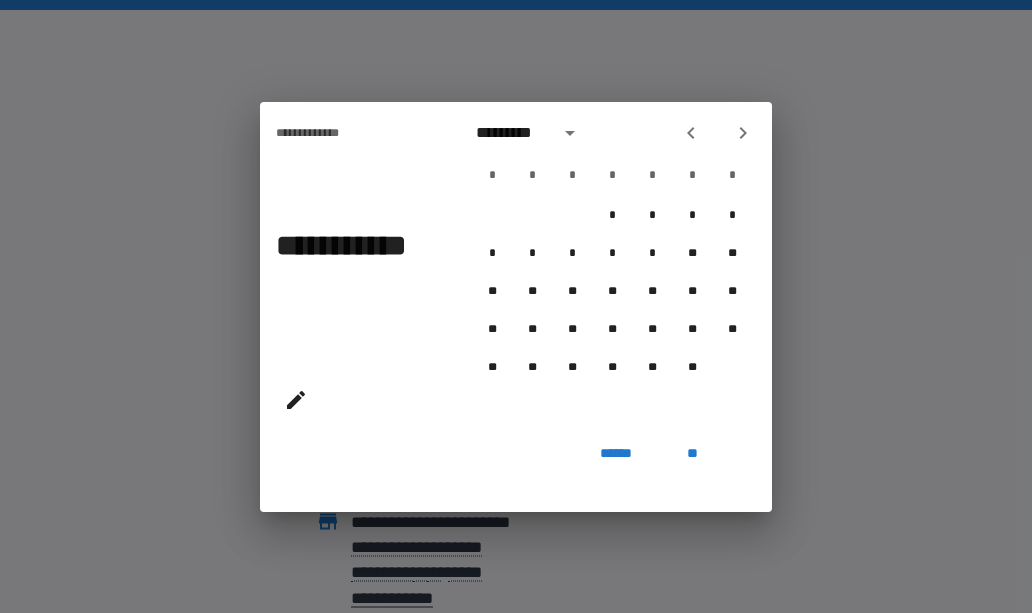 click 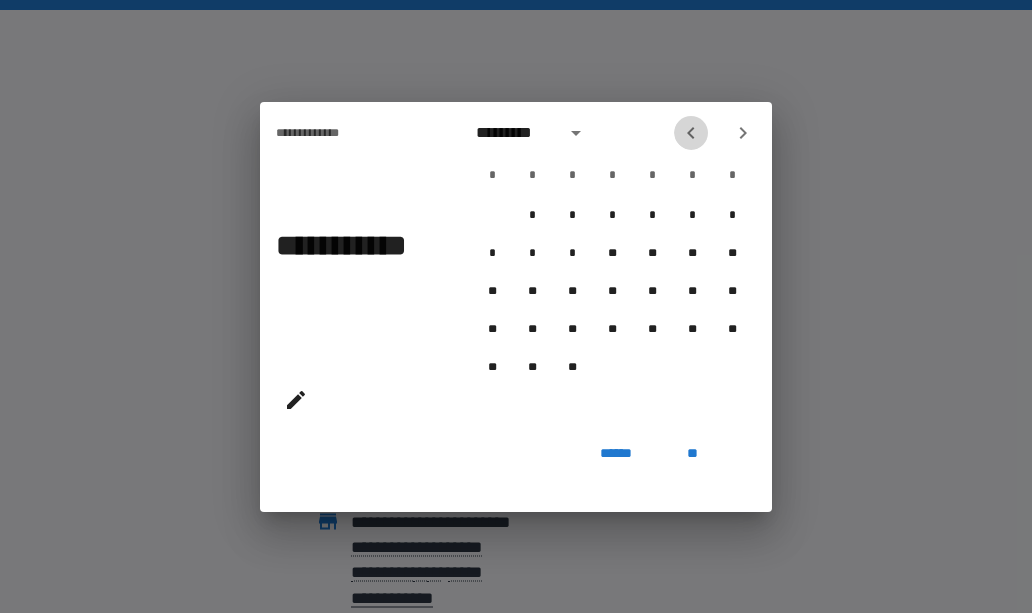 click 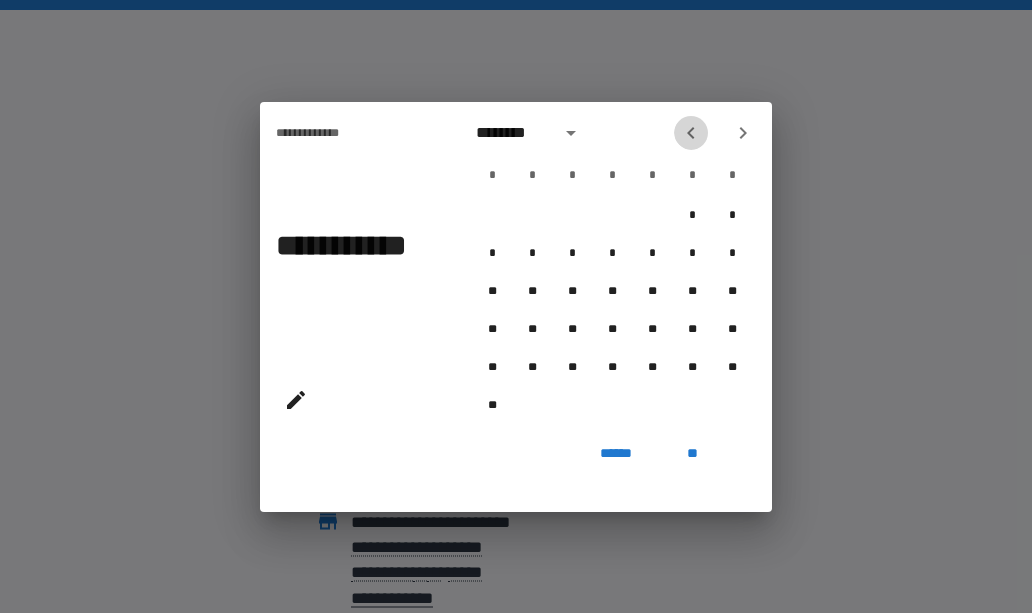 click 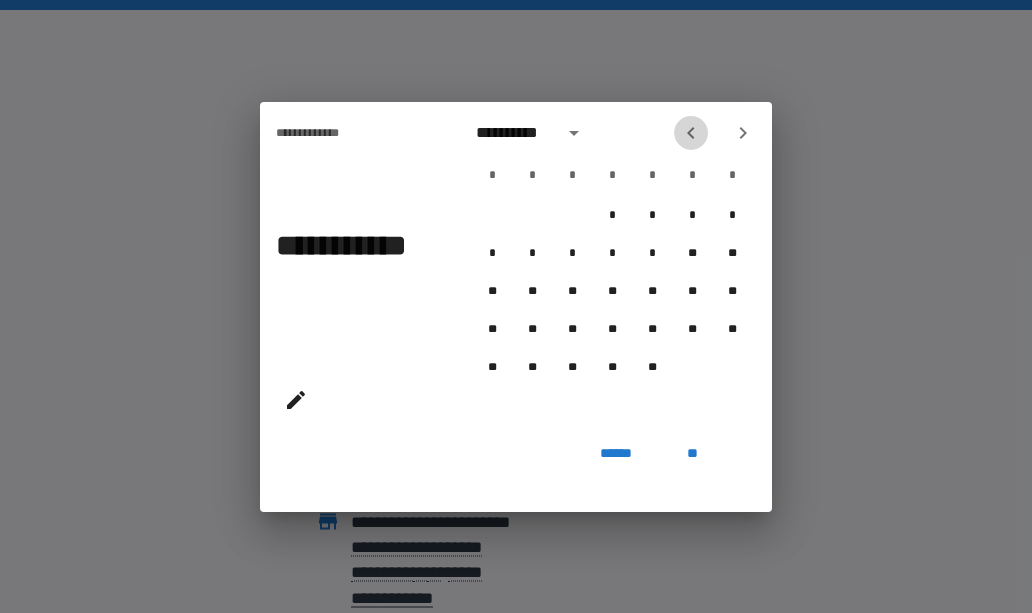 click 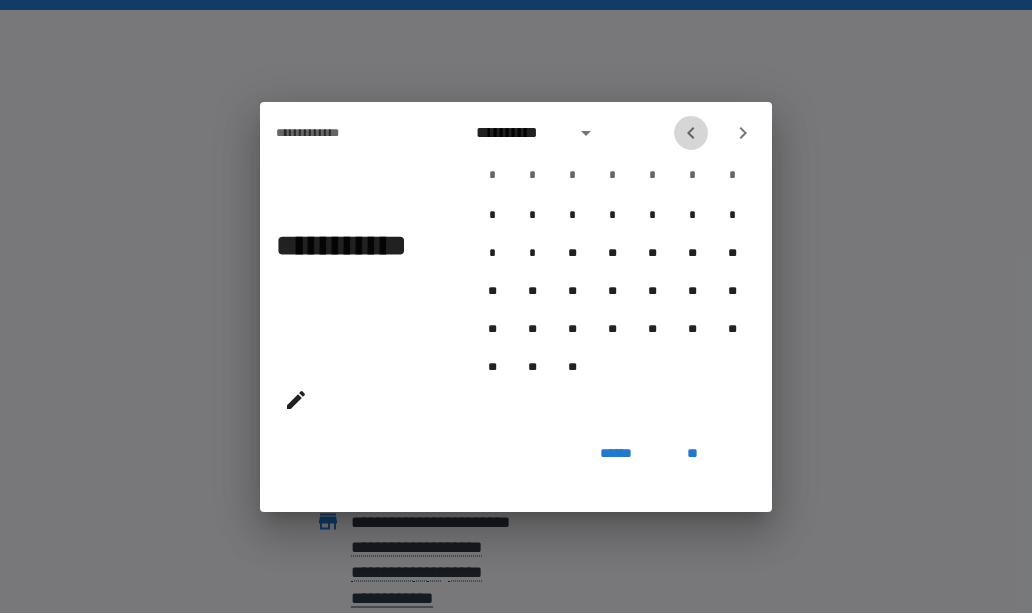 click 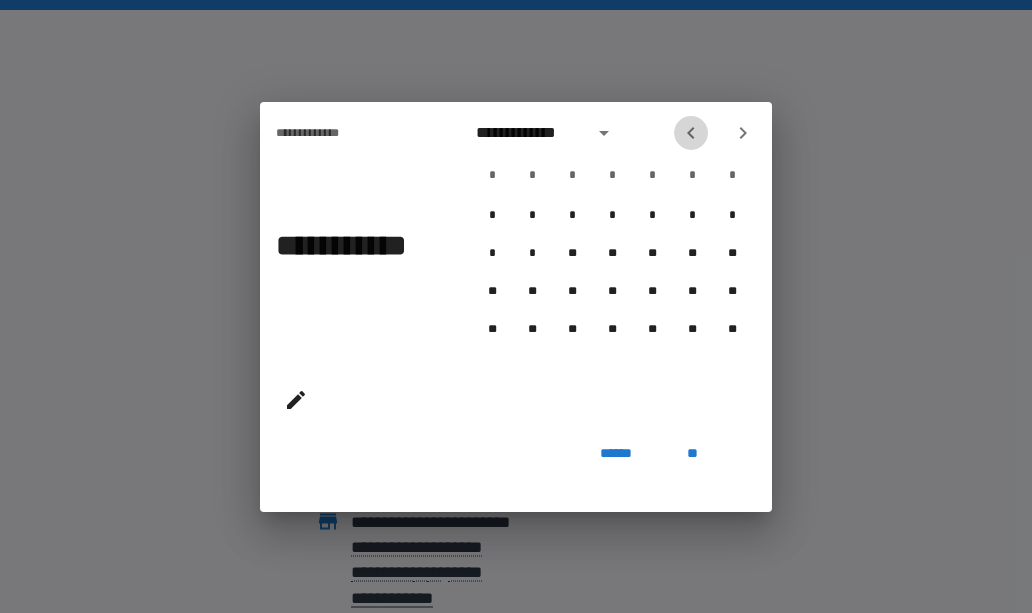 click 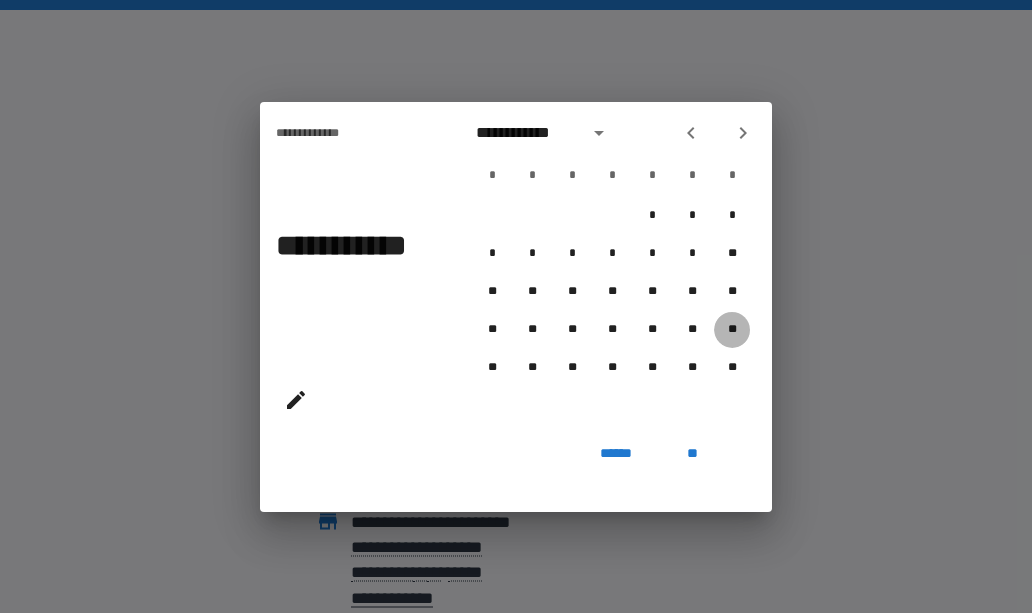 click on "**" at bounding box center (732, 330) 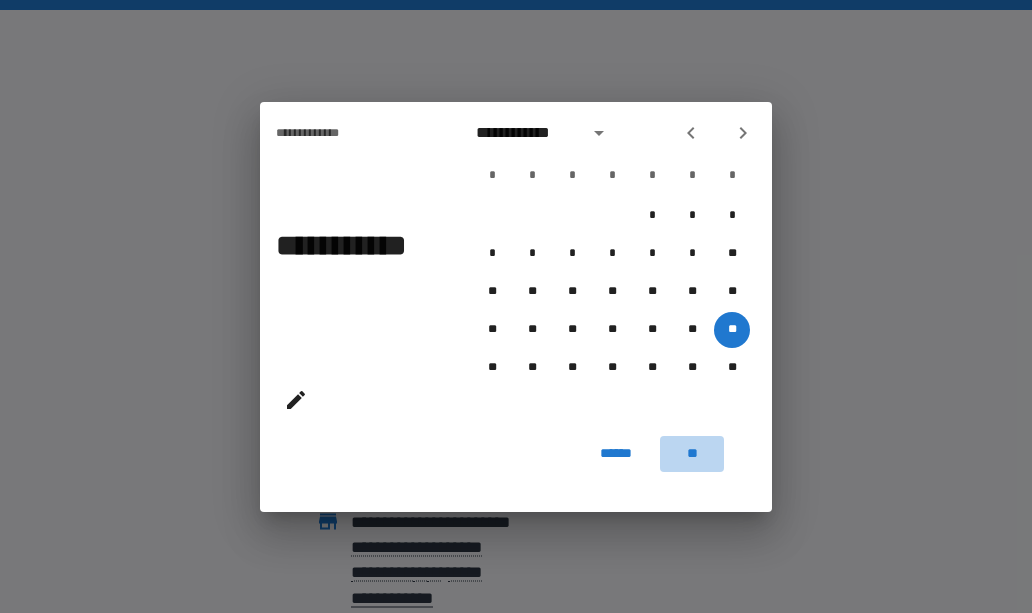 click on "**" at bounding box center (692, 454) 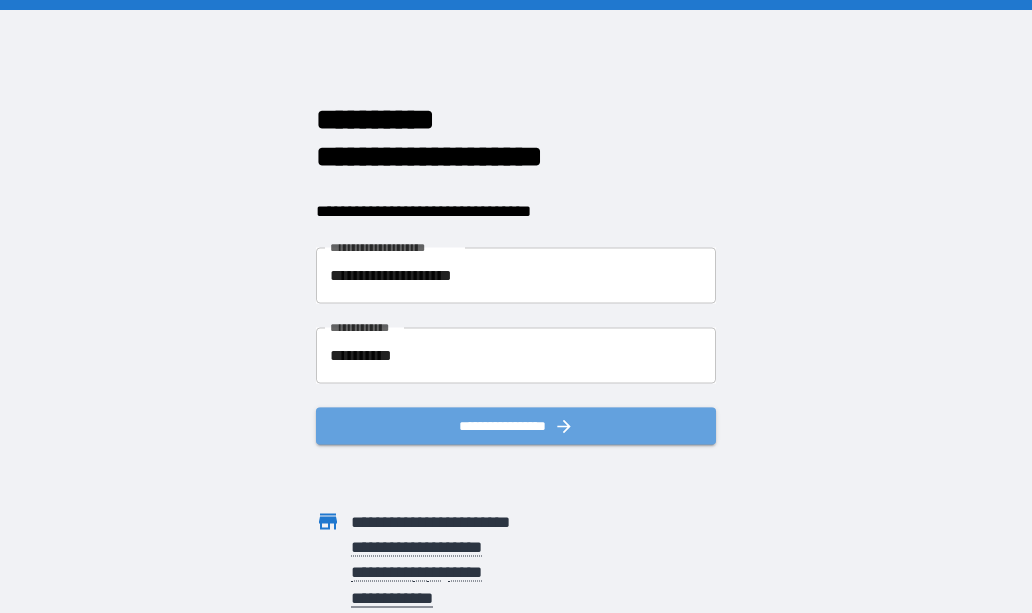 click on "**********" at bounding box center (516, 425) 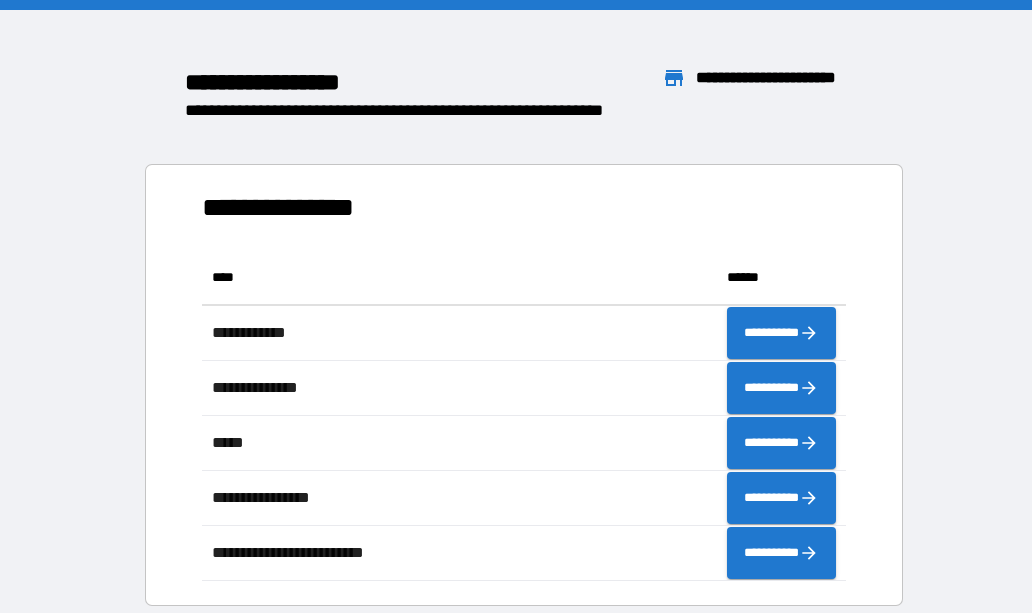 scroll, scrollTop: 331, scrollLeft: 644, axis: both 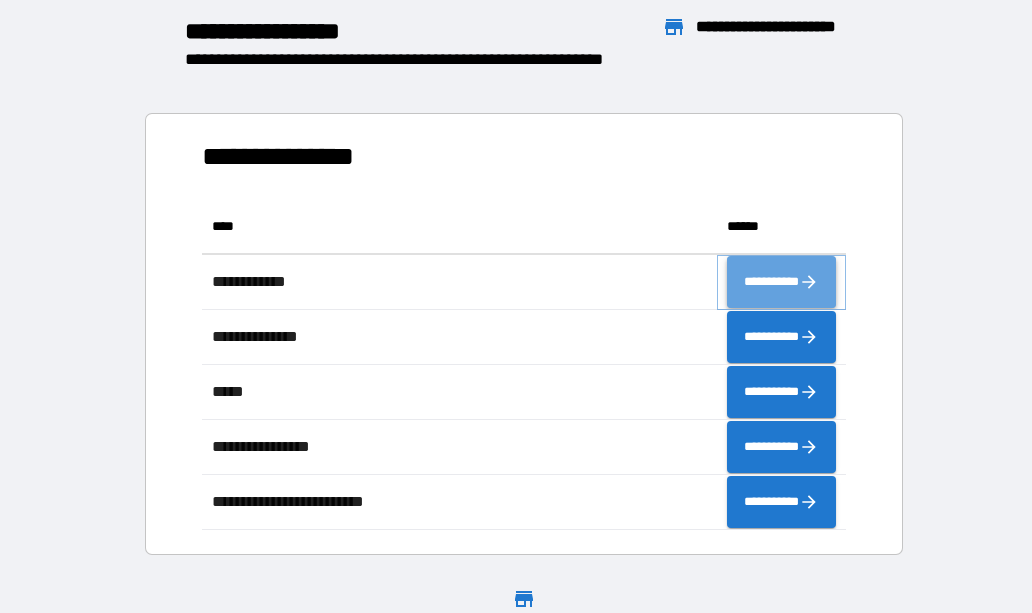 click on "**********" at bounding box center (781, 282) 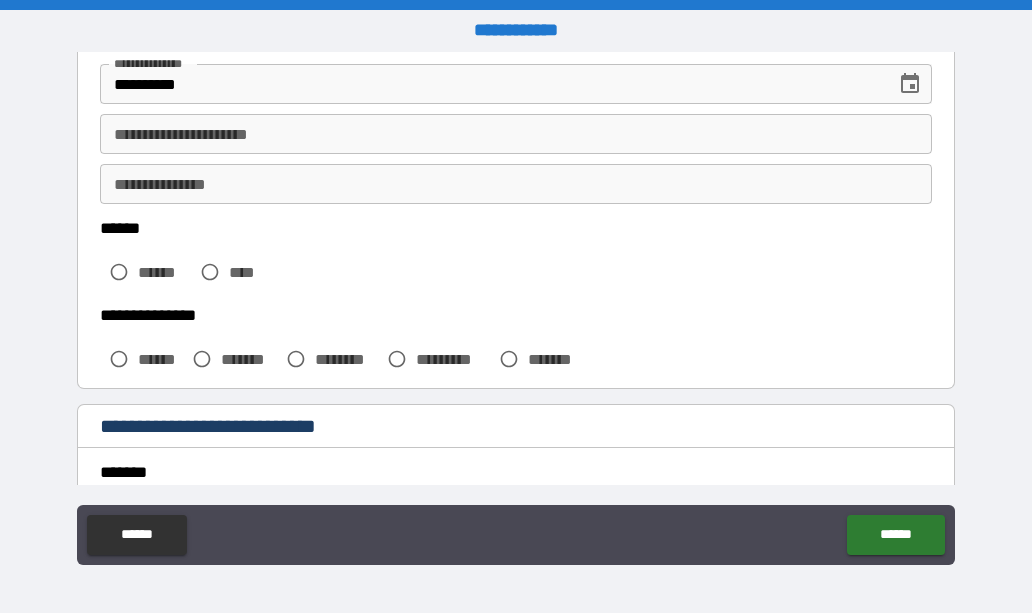 scroll, scrollTop: 377, scrollLeft: 0, axis: vertical 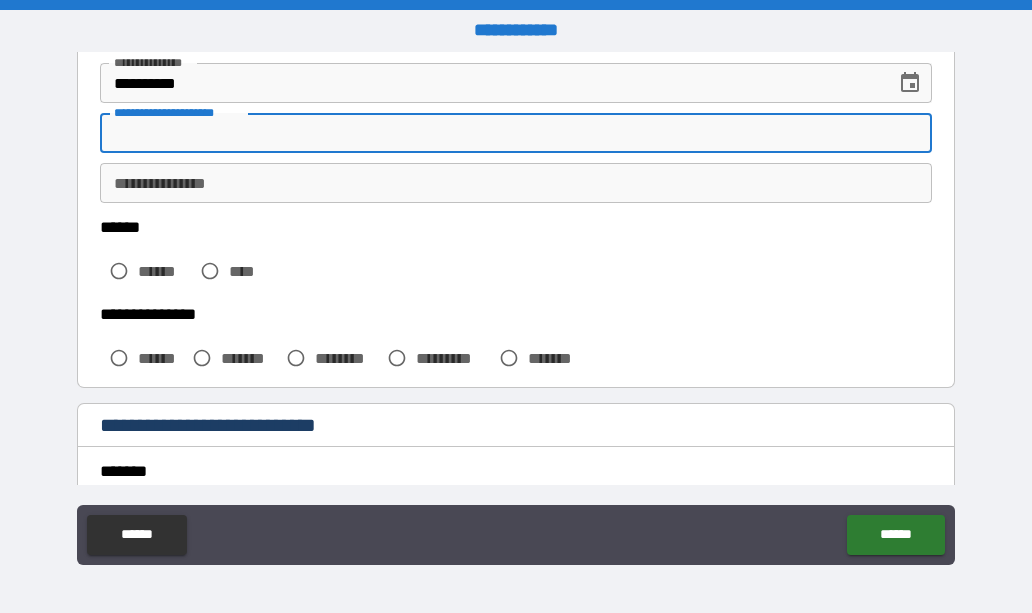 click on "**********" at bounding box center (515, 133) 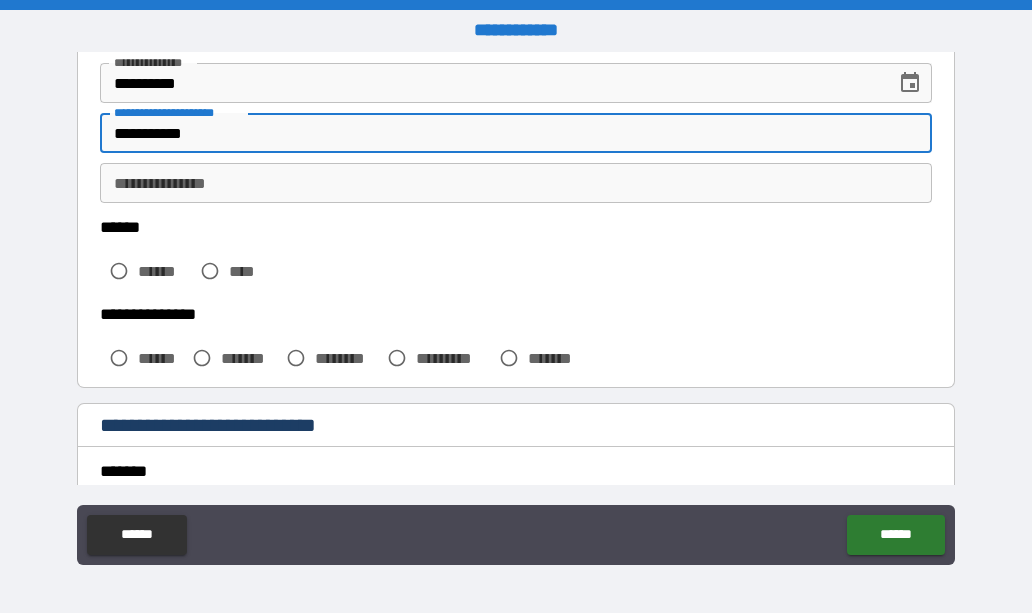 type on "**********" 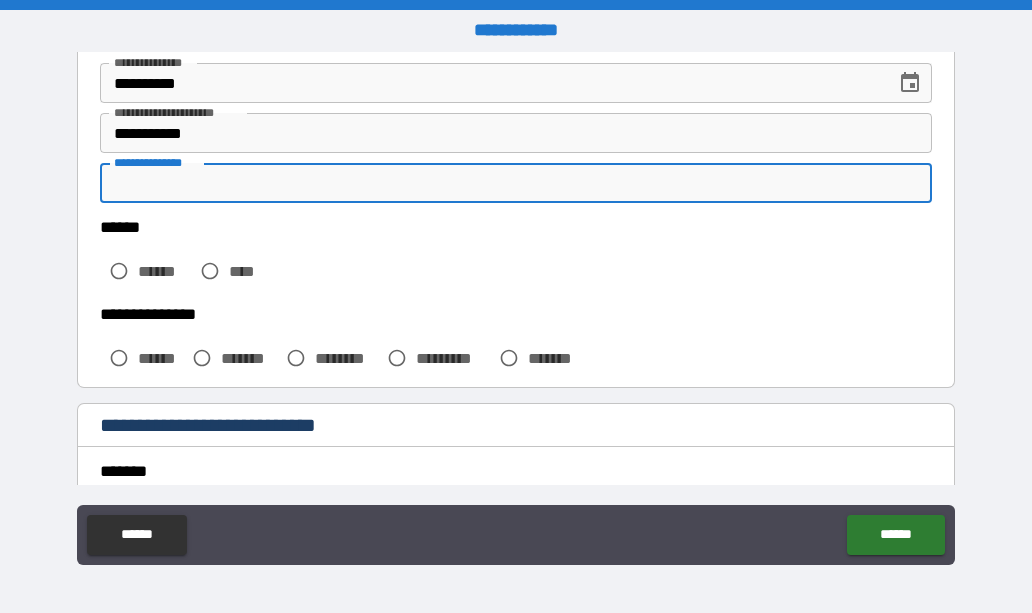 click on "**********" at bounding box center [515, 183] 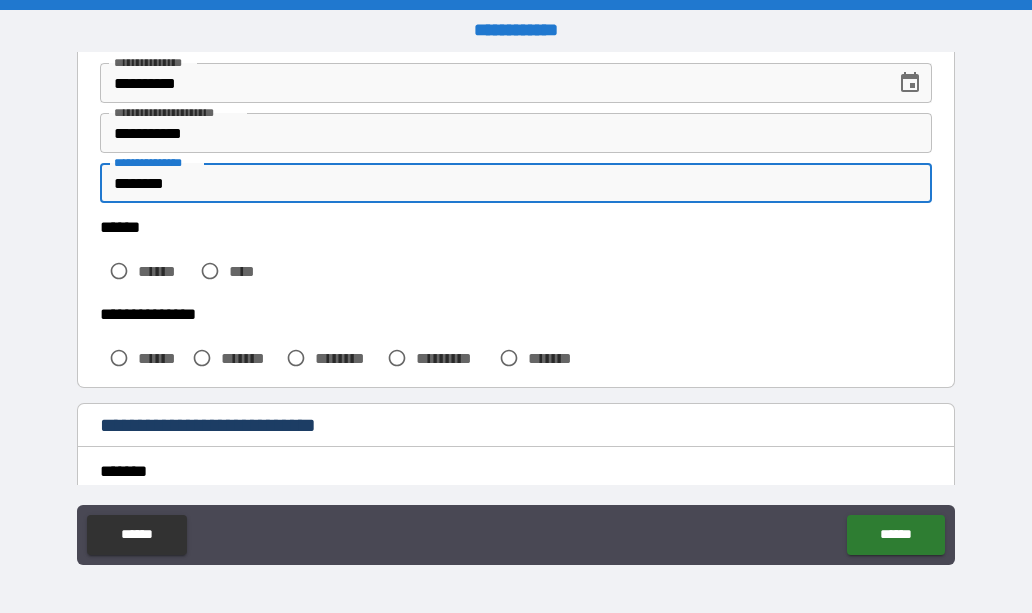 type on "********" 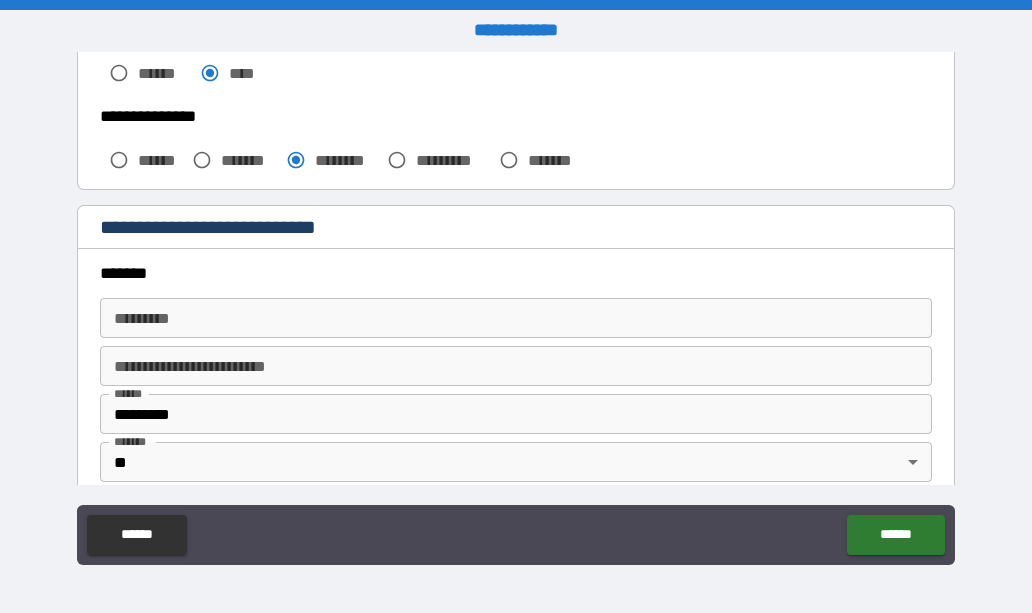scroll, scrollTop: 577, scrollLeft: 0, axis: vertical 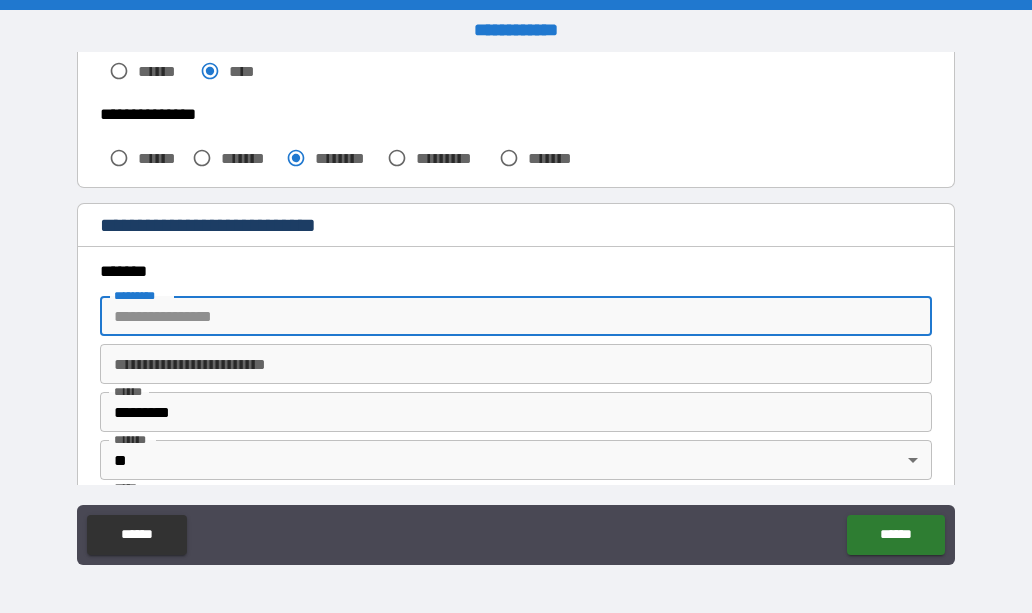 click on "*******   *" at bounding box center (515, 316) 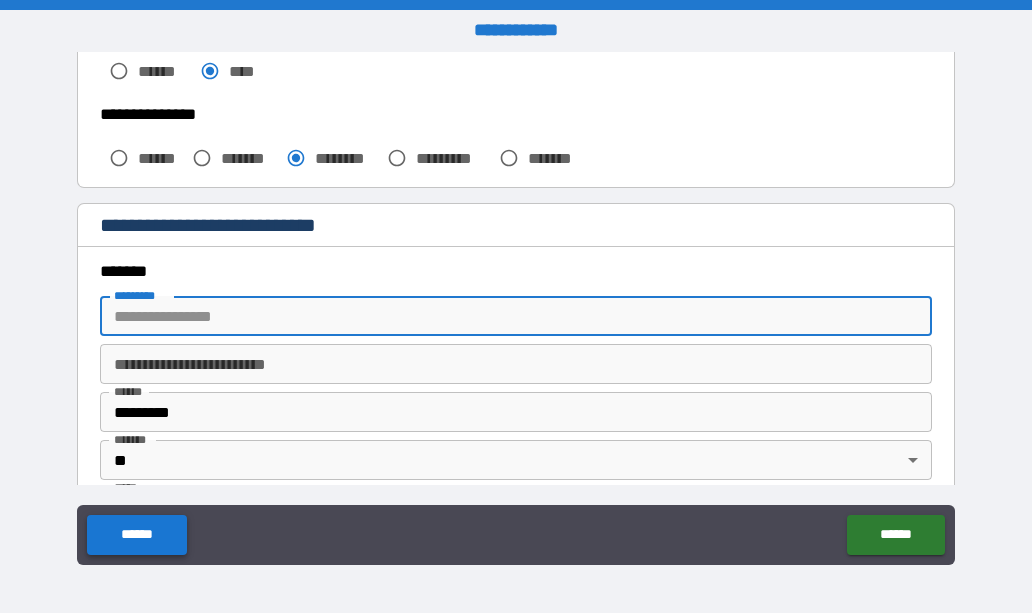 type on "*****" 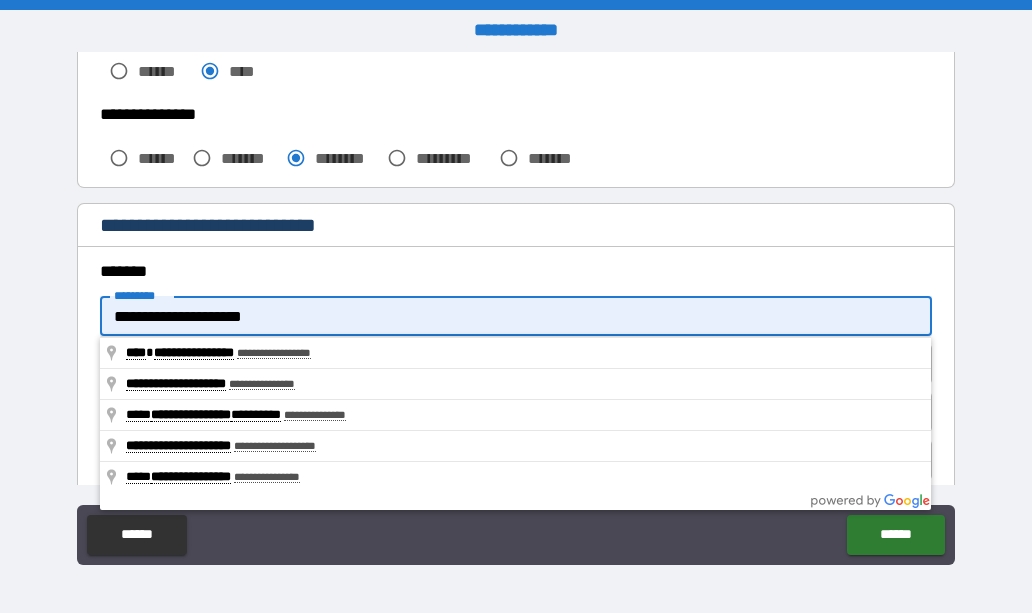 type on "**********" 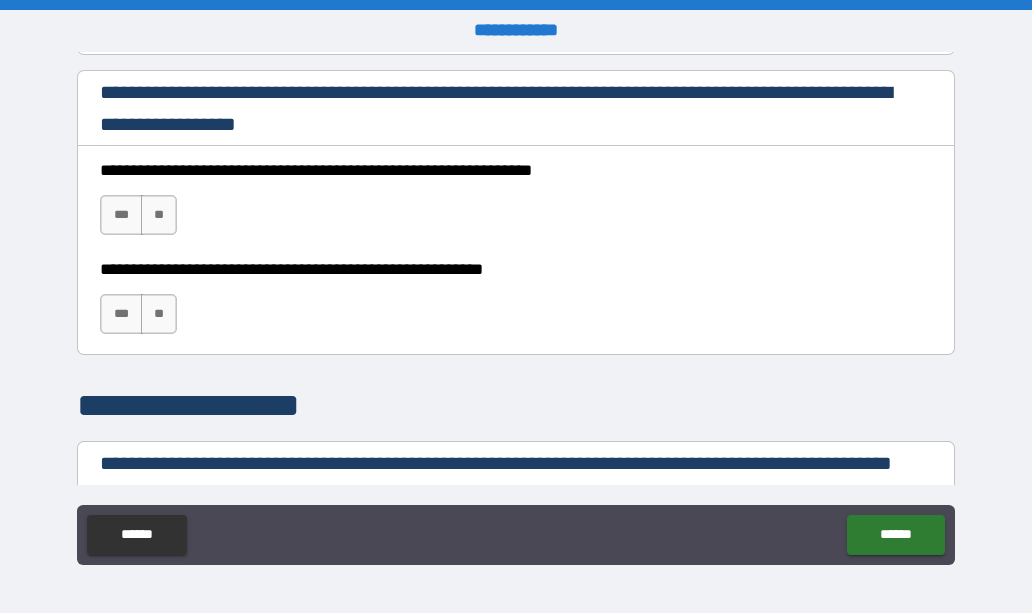 scroll, scrollTop: 1341, scrollLeft: 0, axis: vertical 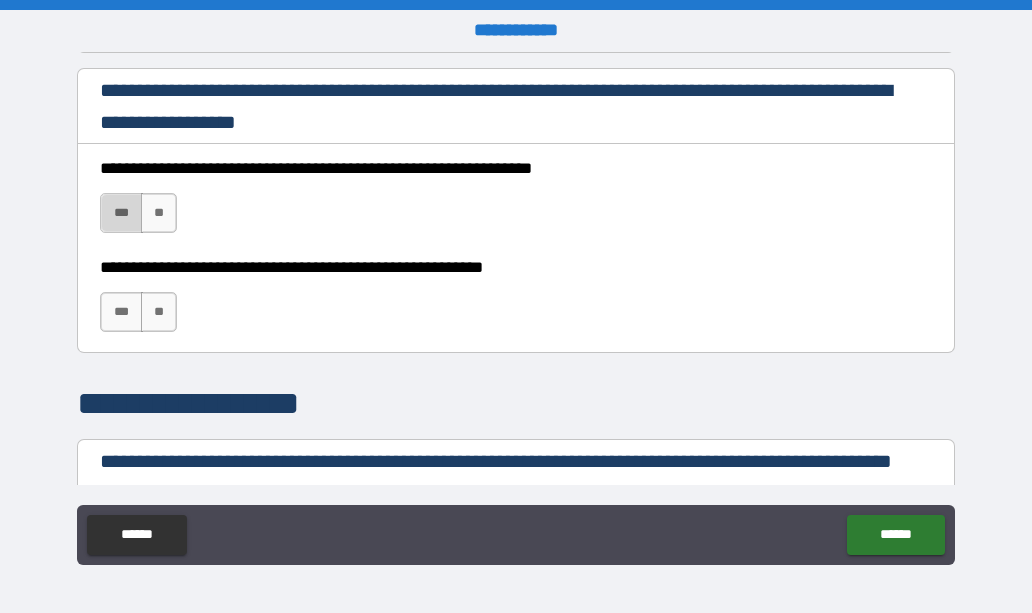 click on "***" at bounding box center (121, 213) 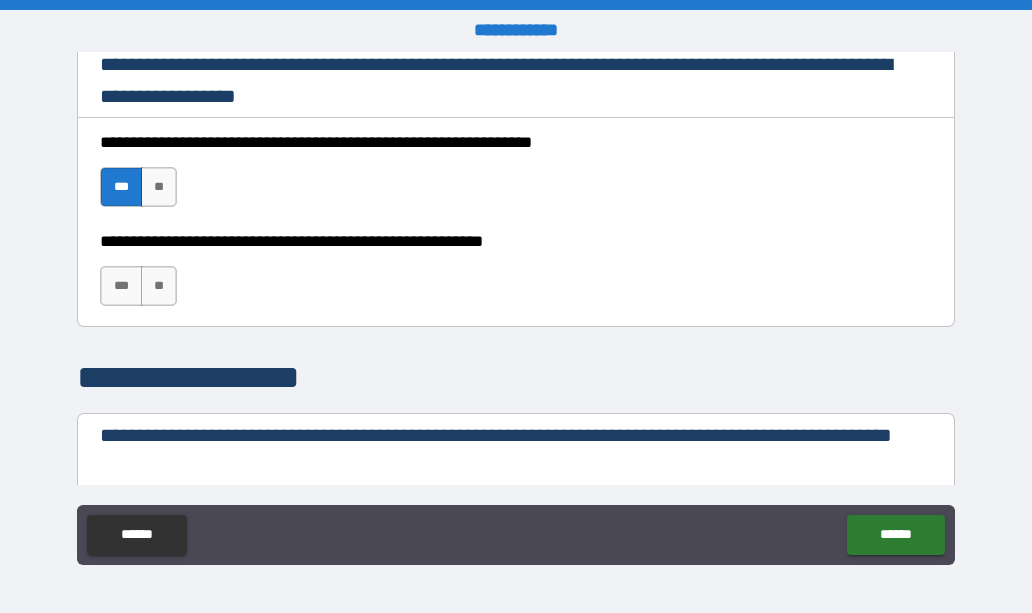scroll, scrollTop: 1383, scrollLeft: 0, axis: vertical 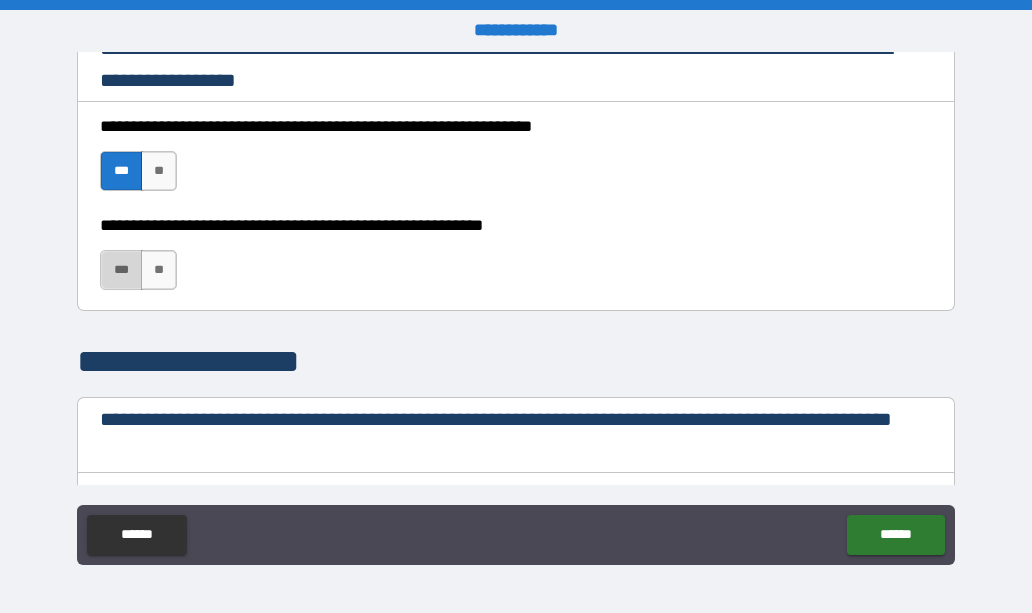click on "***" at bounding box center (121, 270) 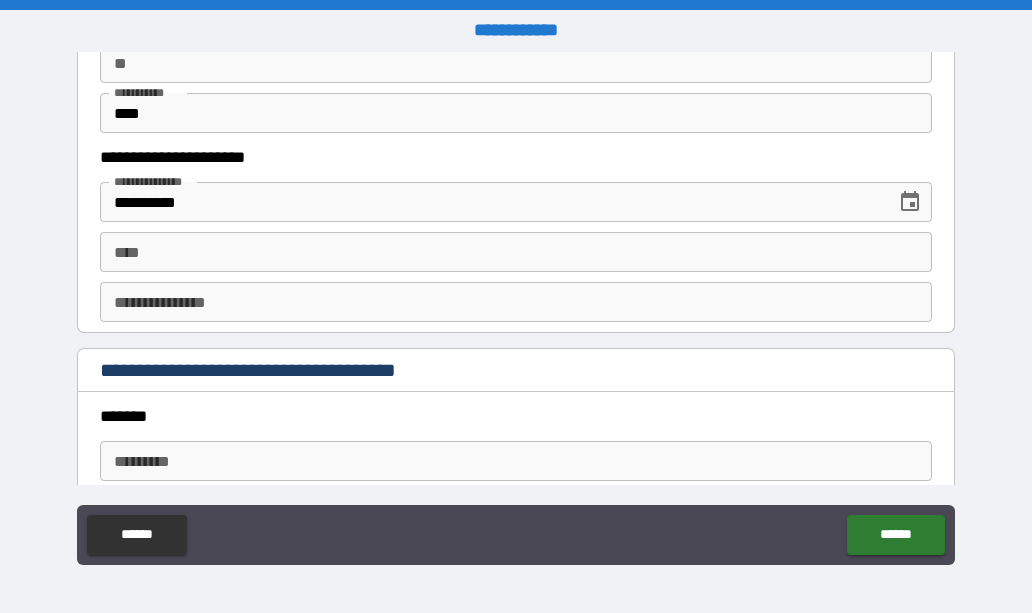 scroll, scrollTop: 2069, scrollLeft: 0, axis: vertical 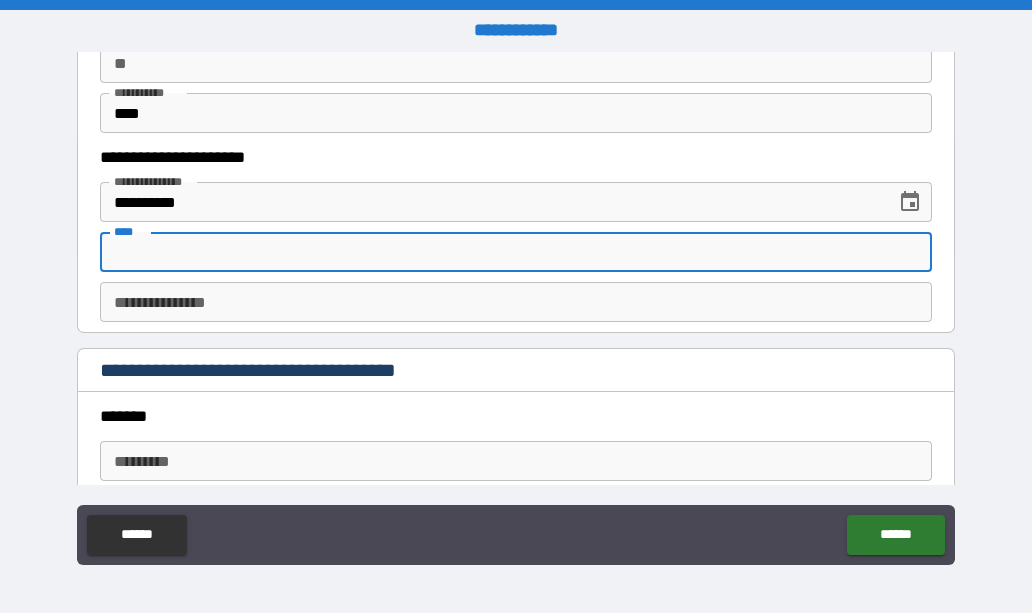 click on "****" at bounding box center (515, 252) 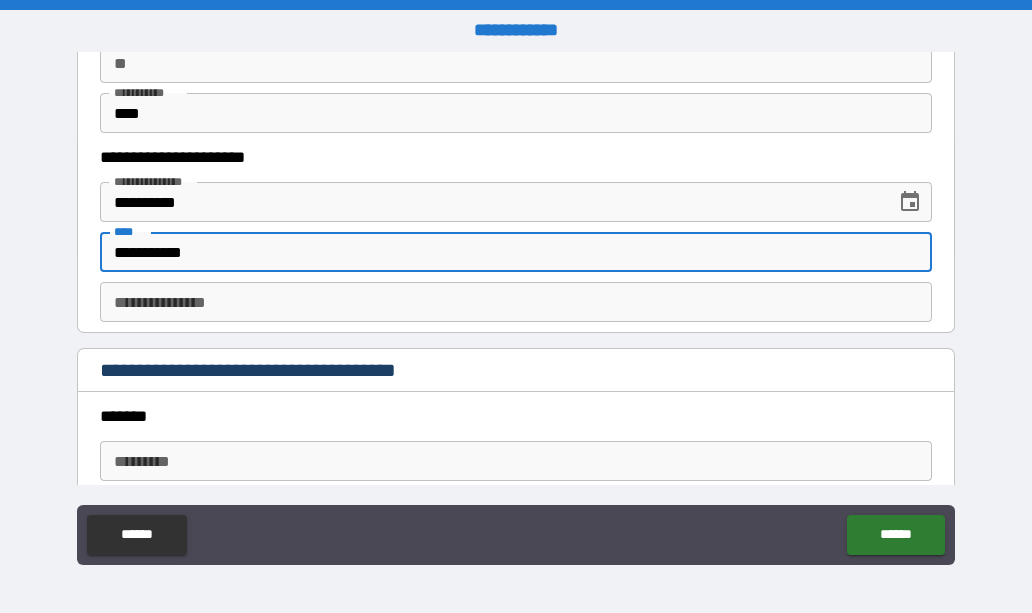 type on "**********" 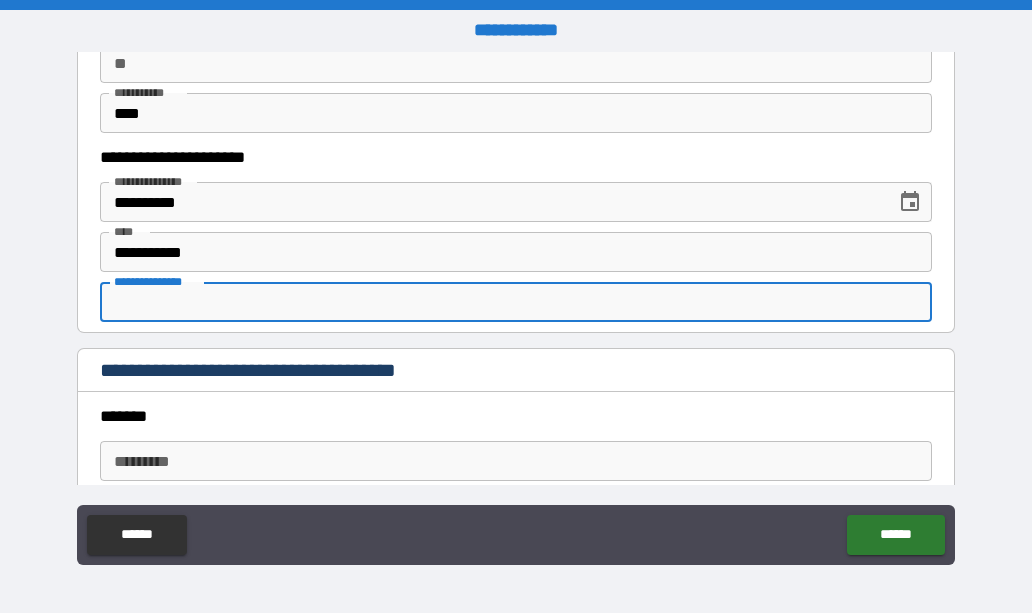 click on "**********" at bounding box center (515, 302) 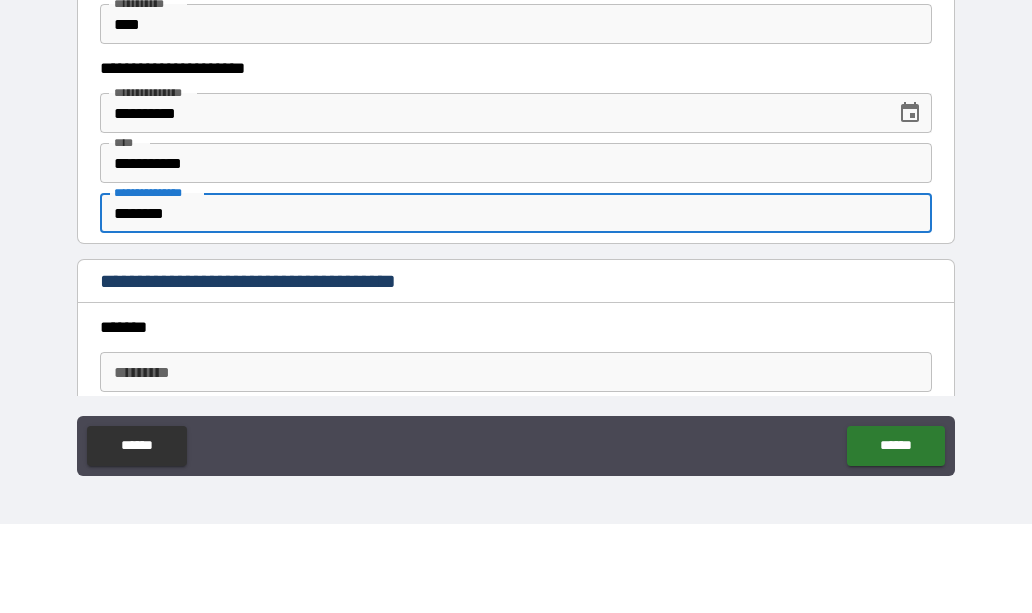 scroll, scrollTop: 1, scrollLeft: 0, axis: vertical 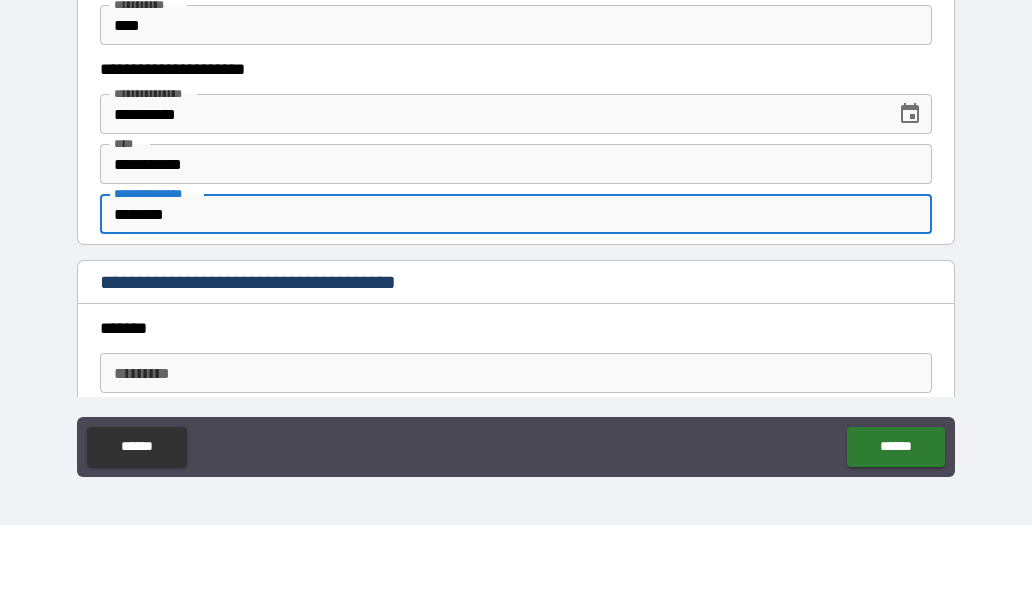 type on "********" 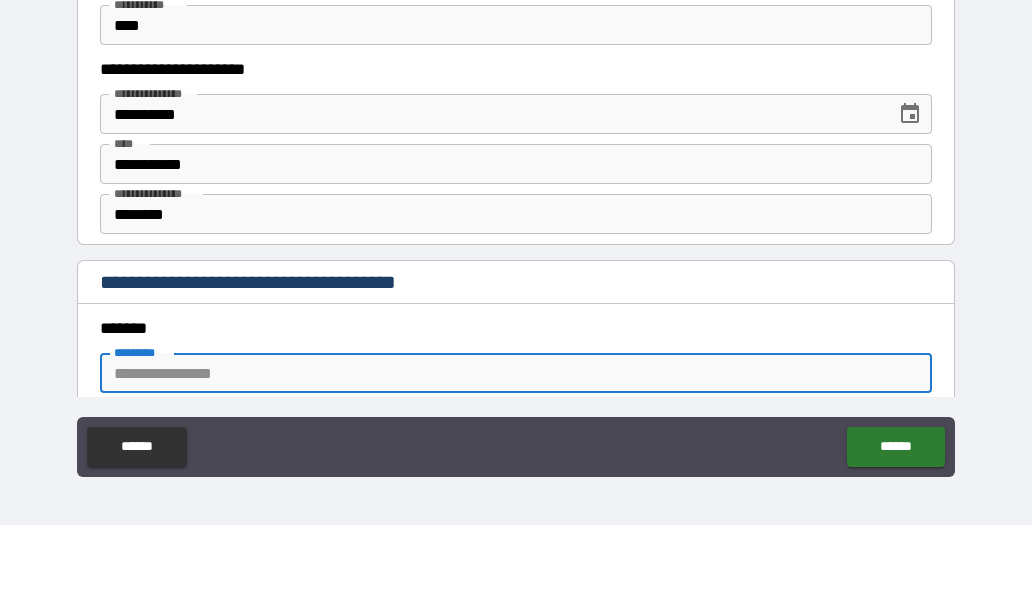click on "*******   *" at bounding box center (515, 461) 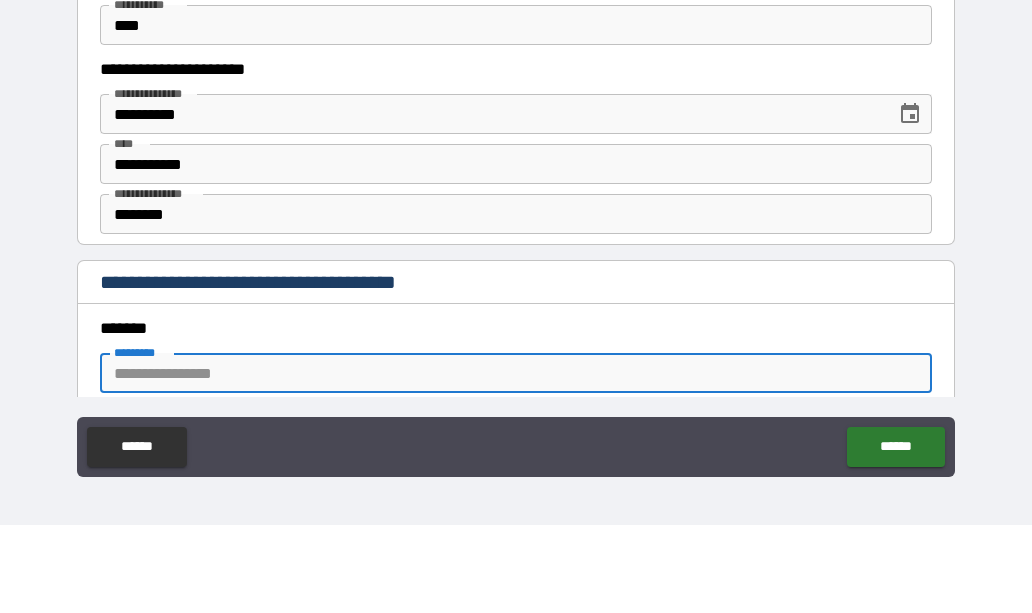 type on "**********" 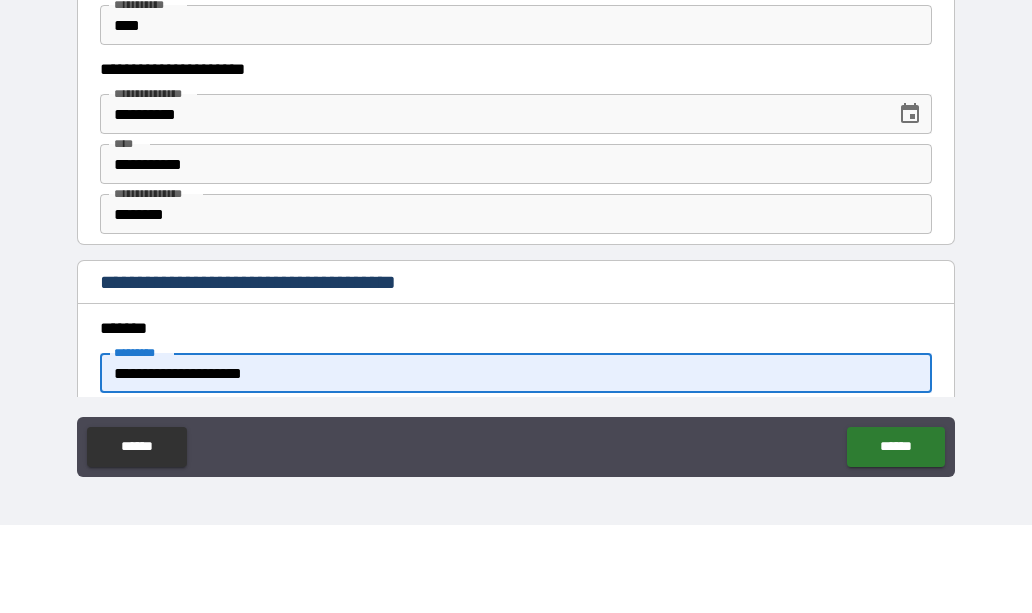 scroll, scrollTop: 0, scrollLeft: 0, axis: both 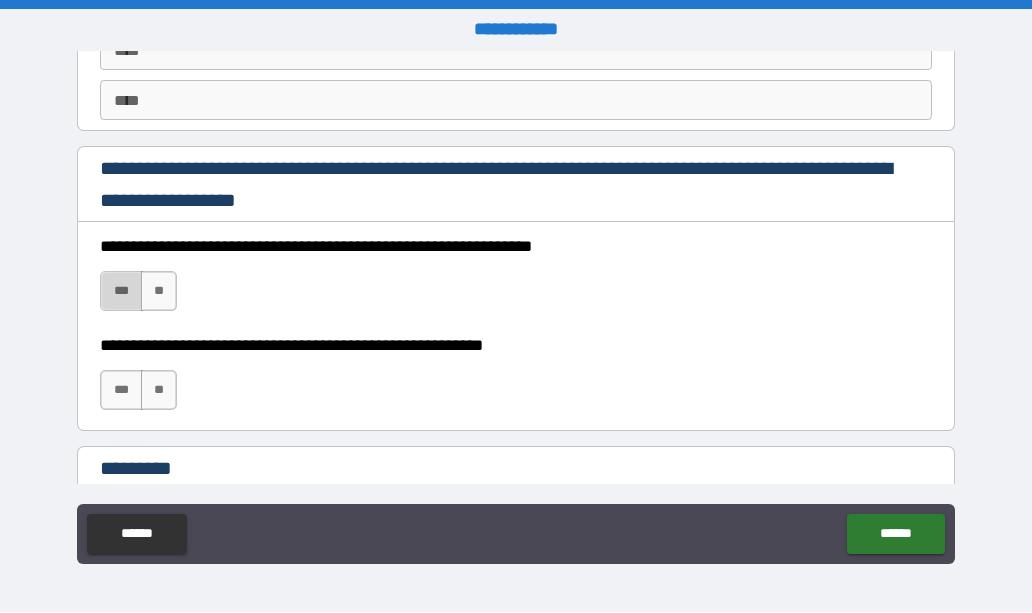 click on "***" at bounding box center (121, 292) 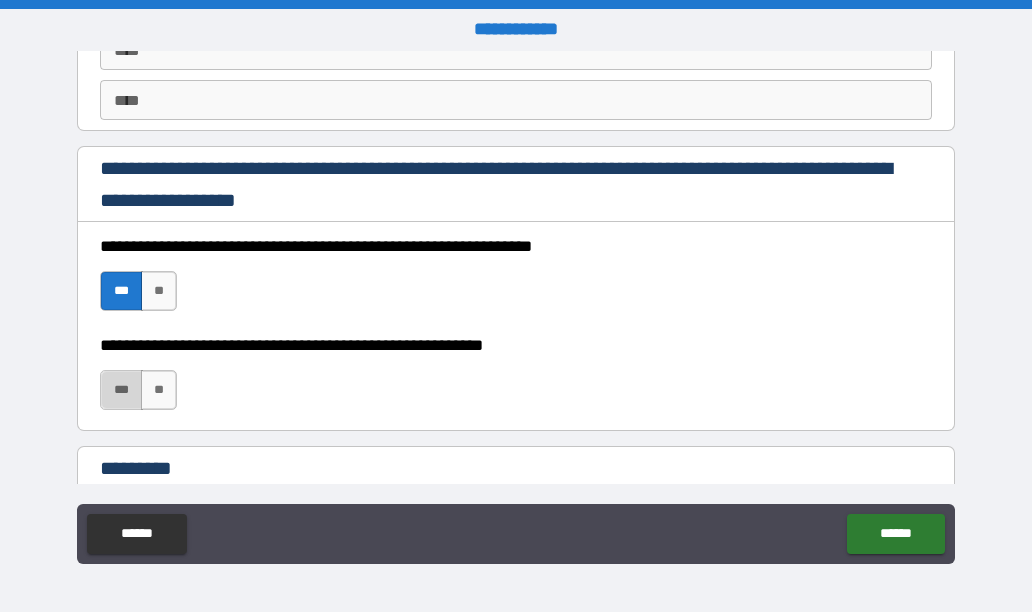 click on "***" at bounding box center (121, 391) 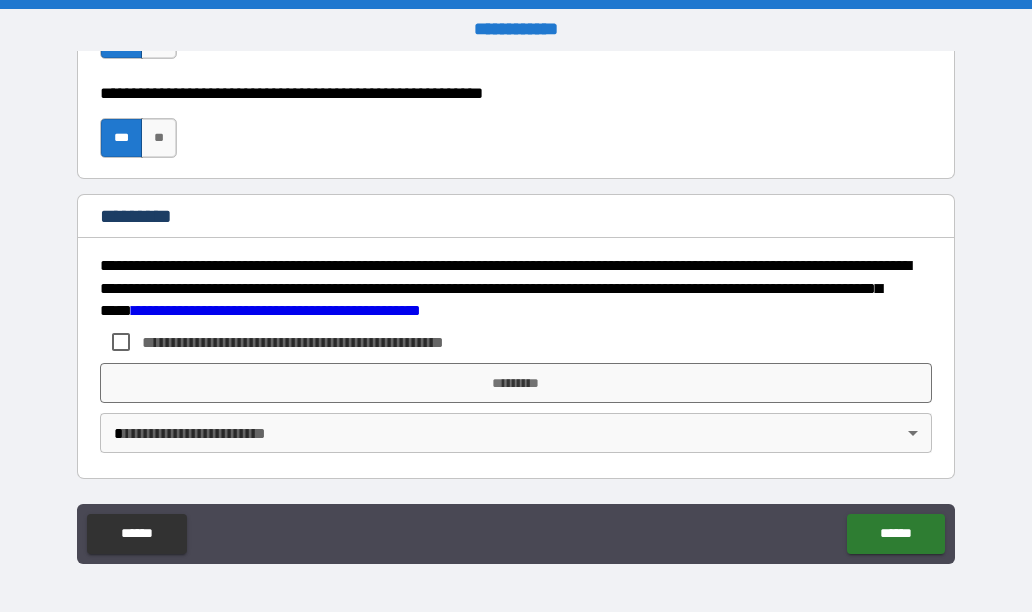 scroll, scrollTop: 3151, scrollLeft: 0, axis: vertical 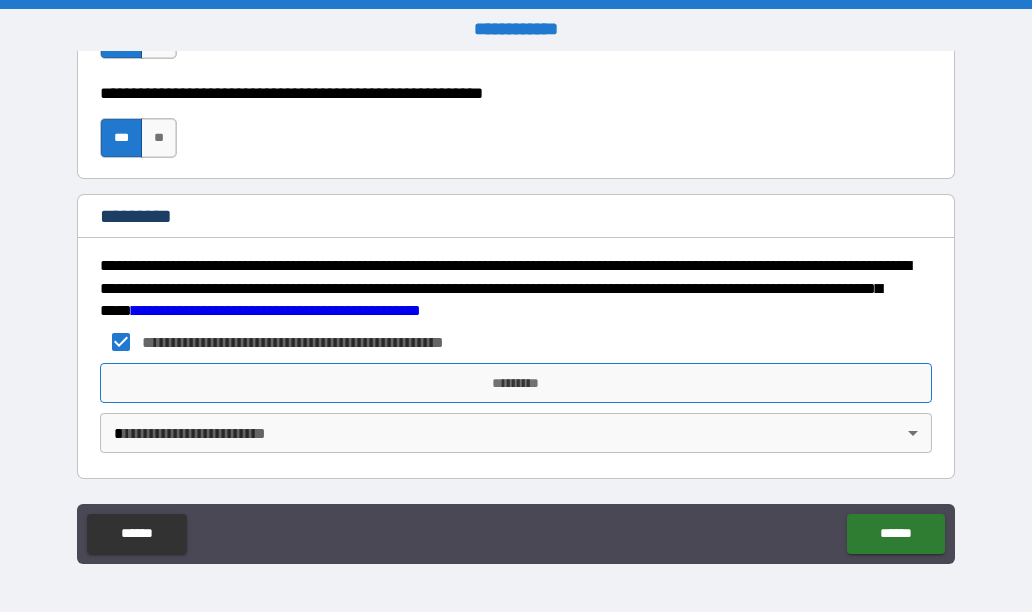 click on "*********" at bounding box center (515, 384) 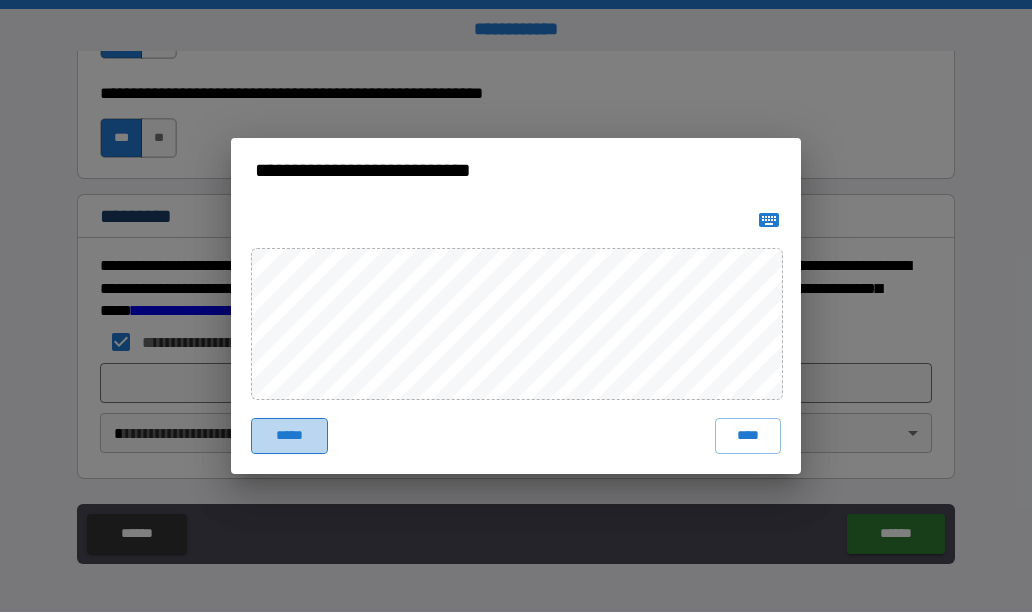 click on "*****" at bounding box center [289, 437] 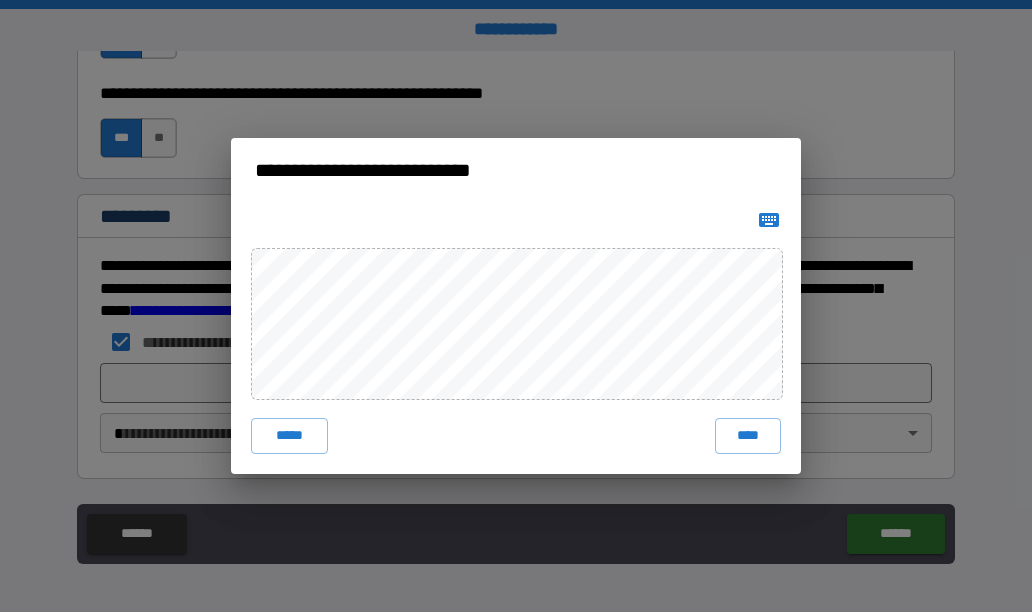 type 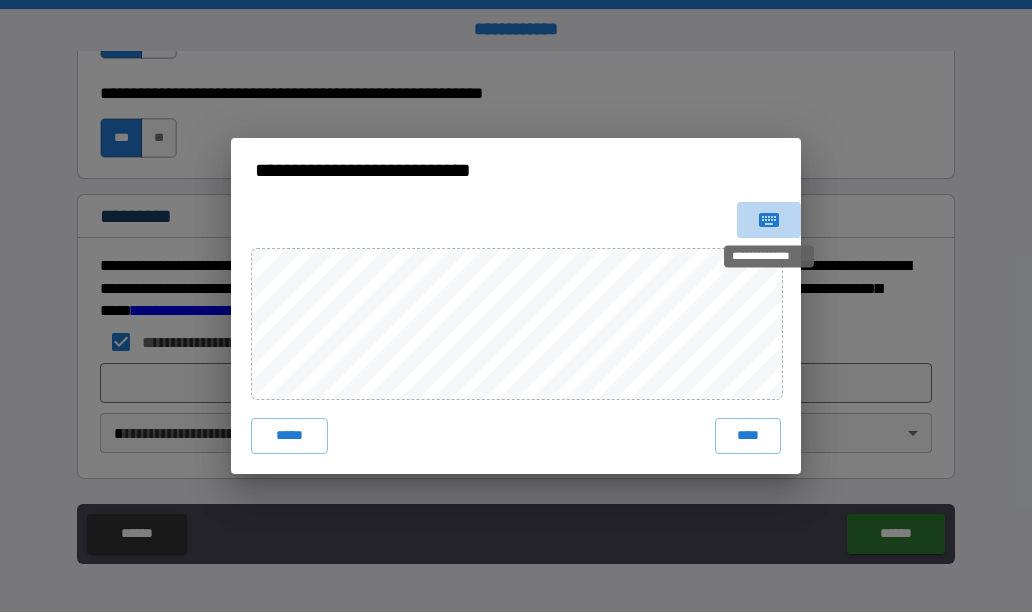 click 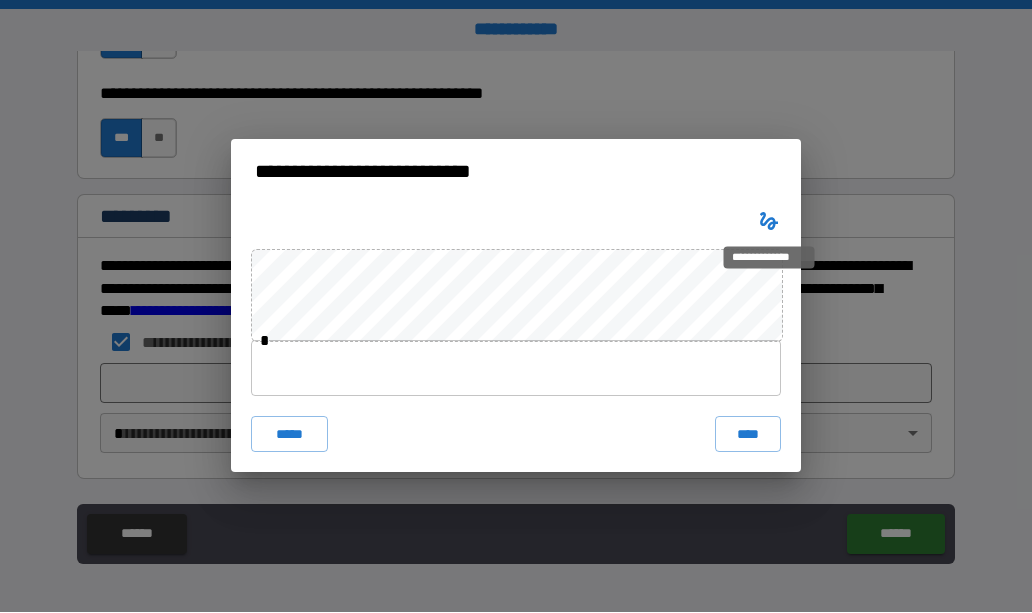 click on "**********" at bounding box center (769, 253) 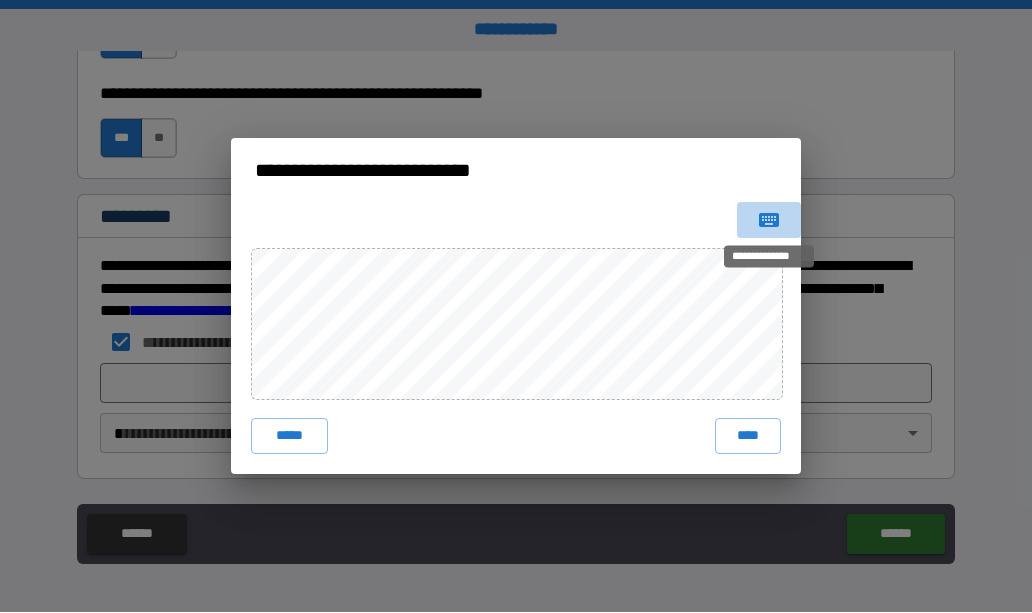 click 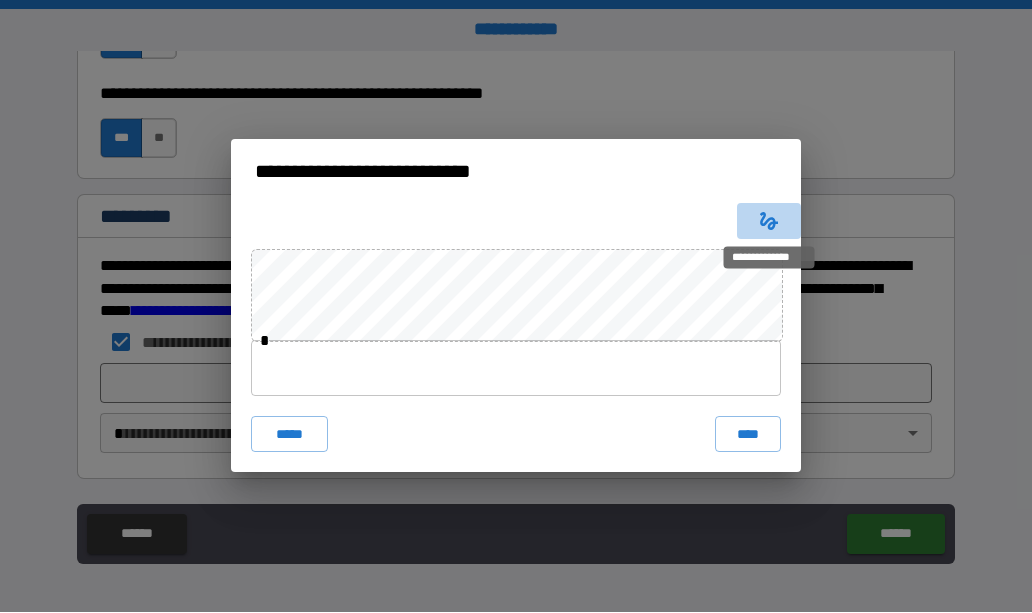 click 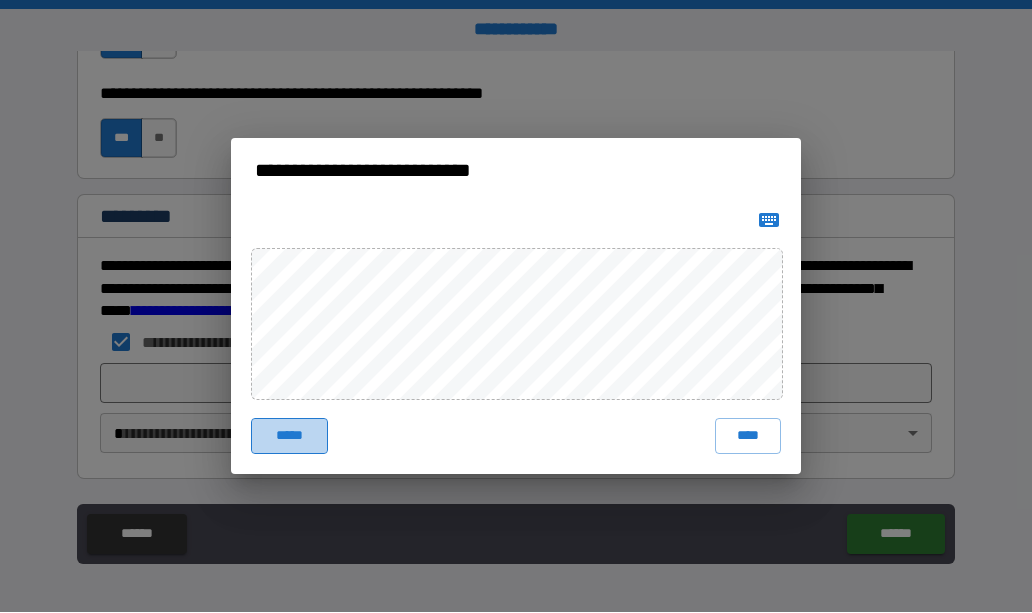 click on "*****" at bounding box center (289, 437) 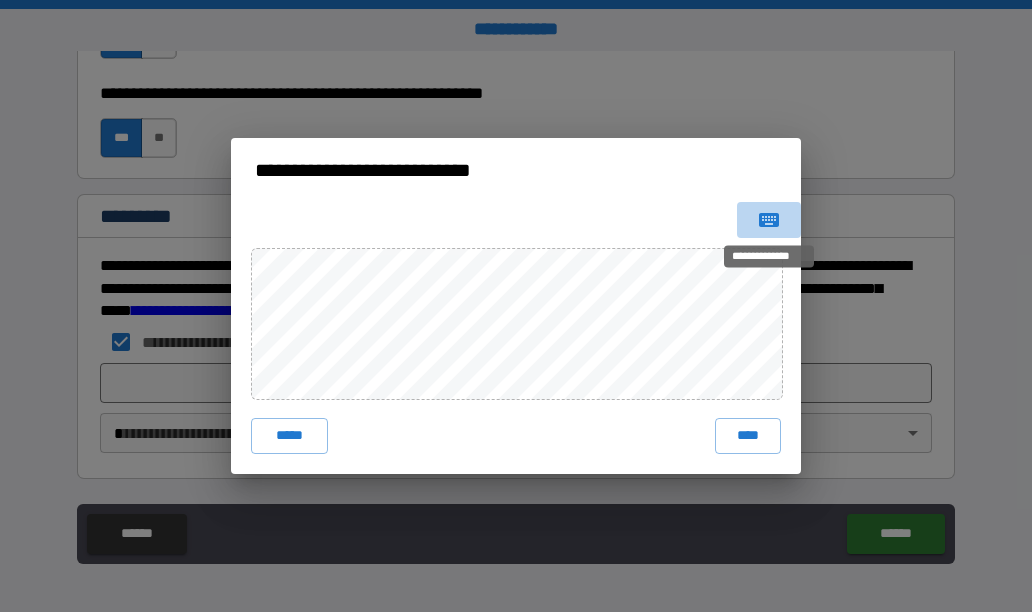 click 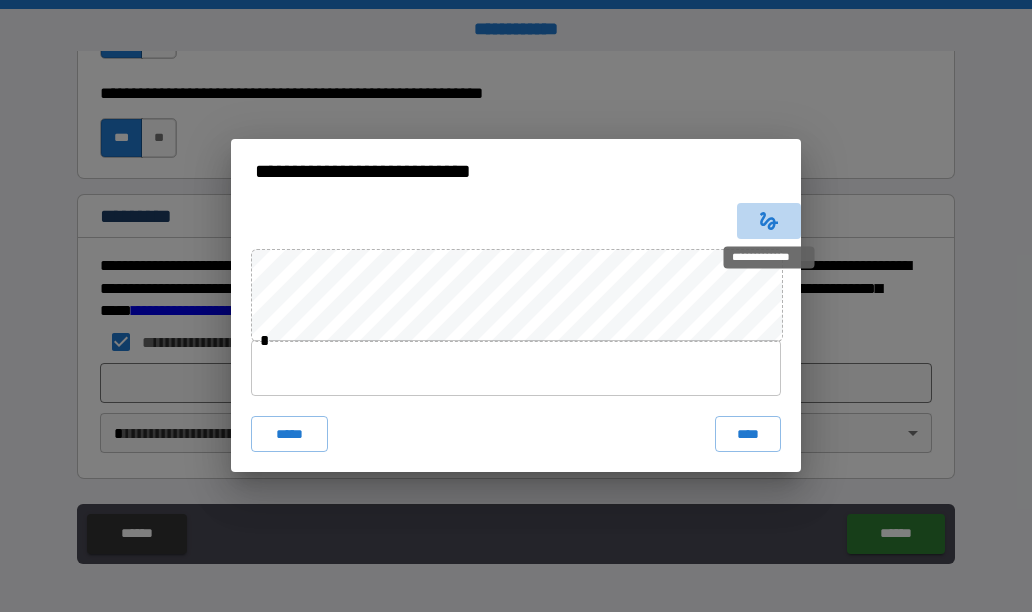 click 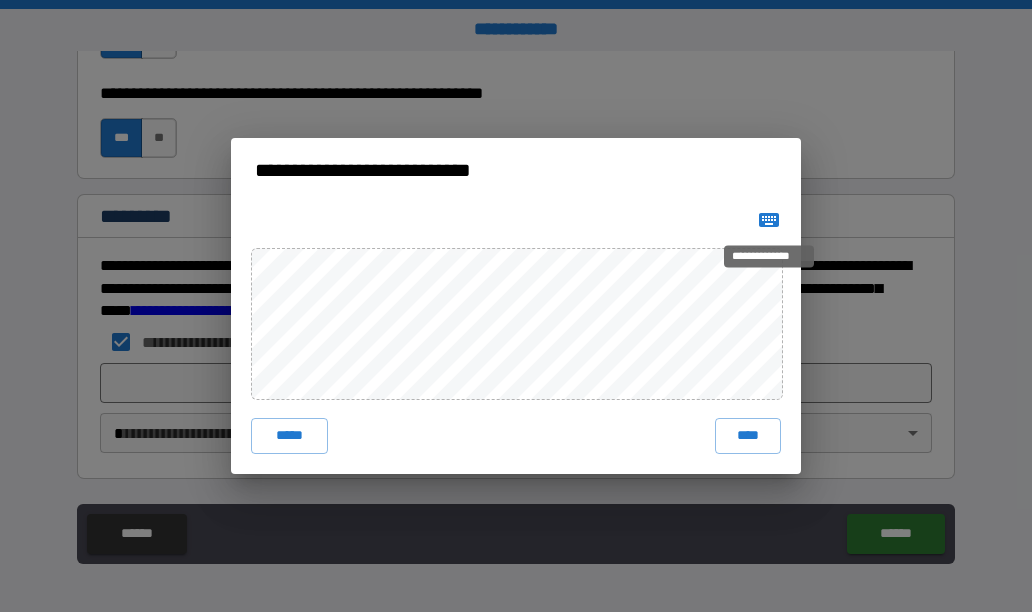 click on "**********" at bounding box center [769, 258] 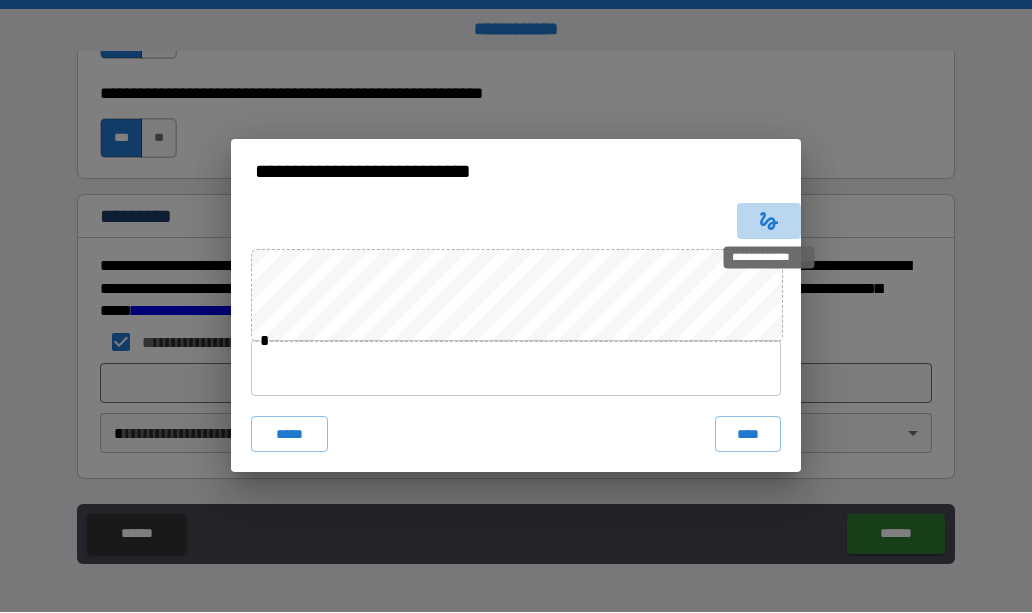 click 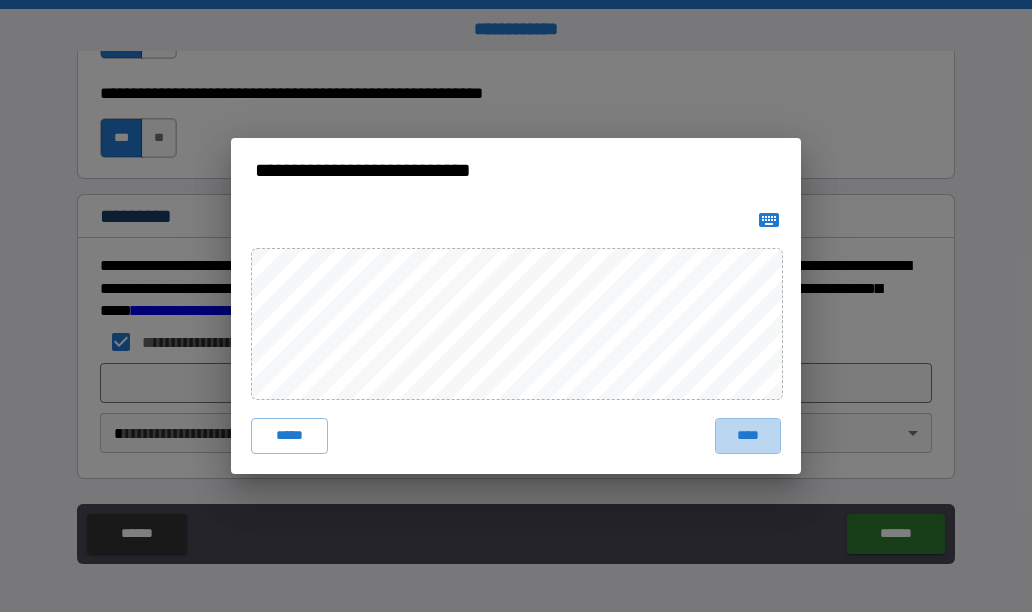 click on "****" at bounding box center [748, 437] 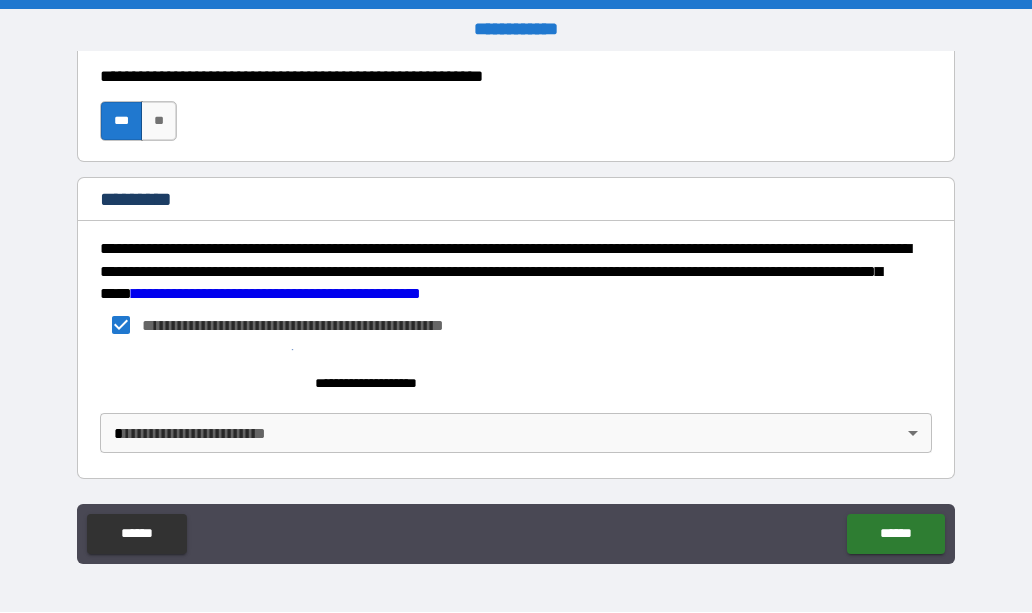 scroll, scrollTop: 3168, scrollLeft: 0, axis: vertical 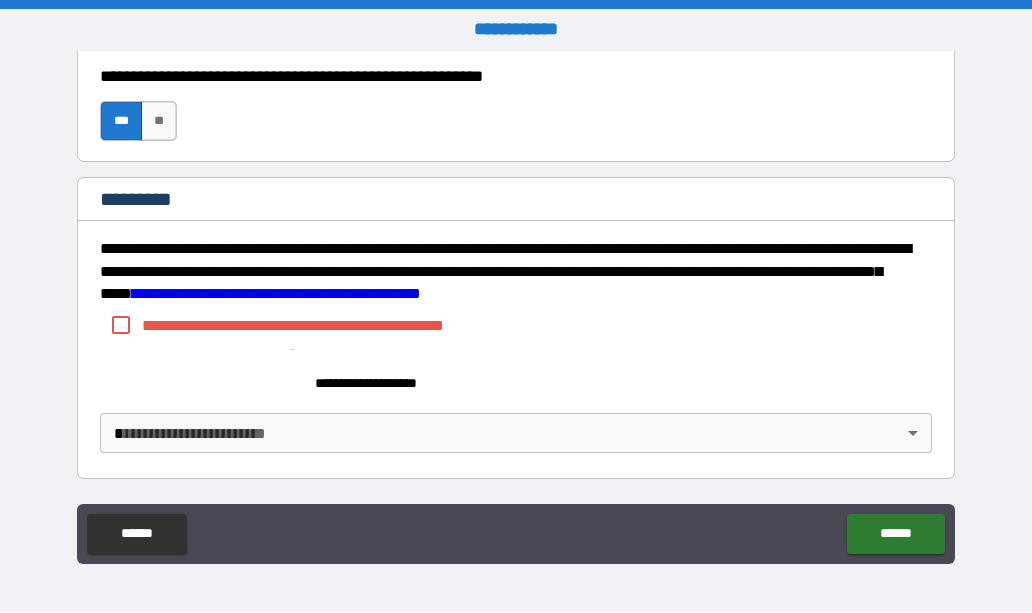 click at bounding box center (200, 375) 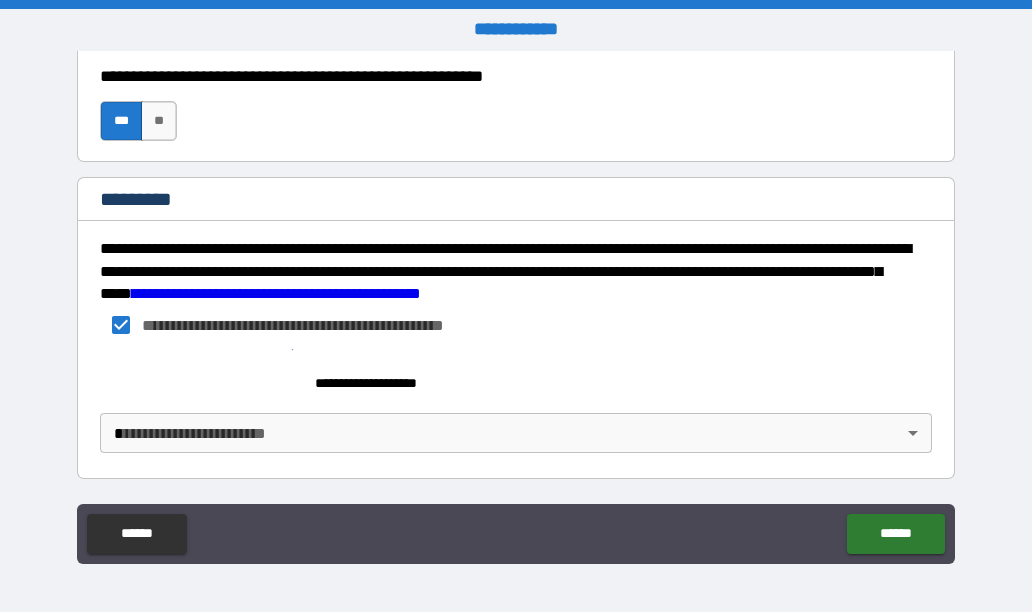 click at bounding box center (200, 375) 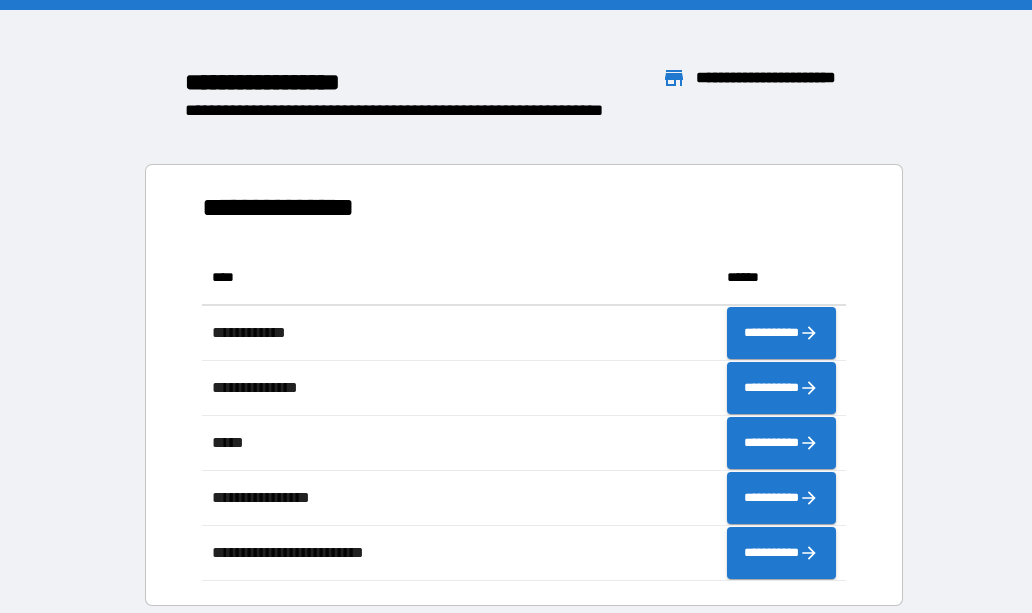 scroll, scrollTop: 1, scrollLeft: 1, axis: both 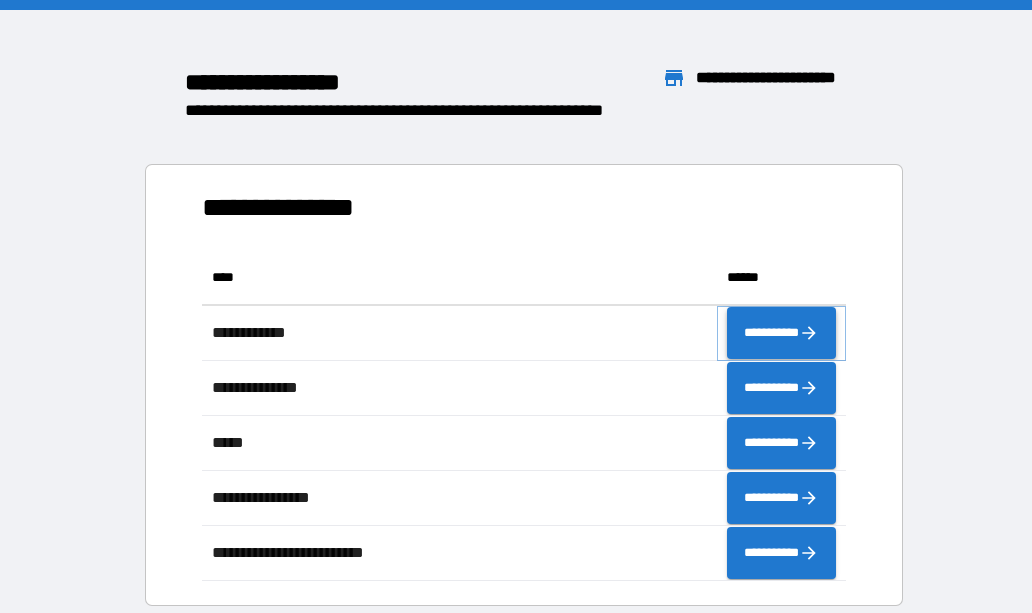 click on "**********" at bounding box center [781, 333] 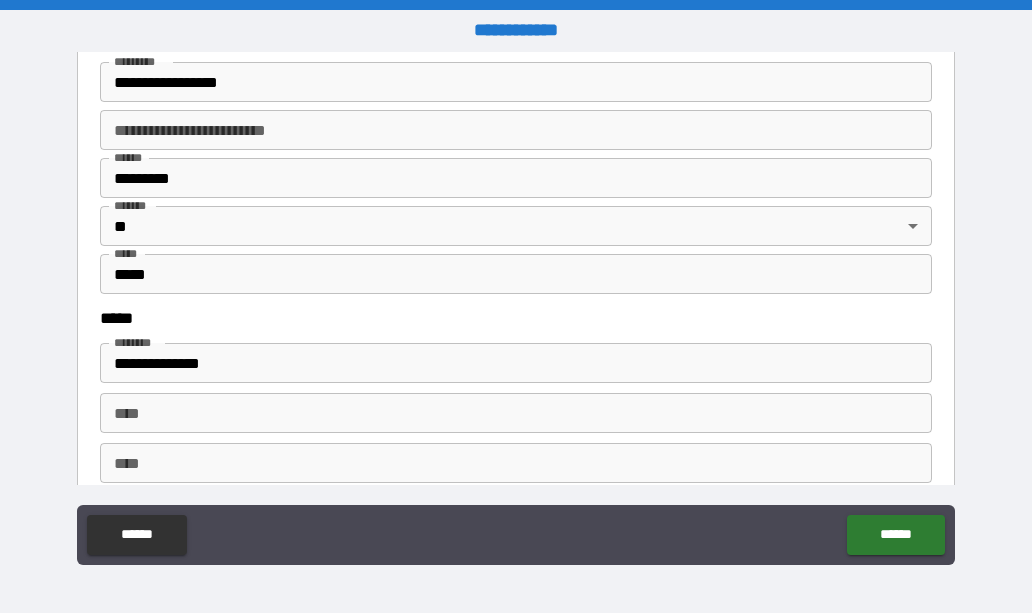 scroll, scrollTop: 810, scrollLeft: 0, axis: vertical 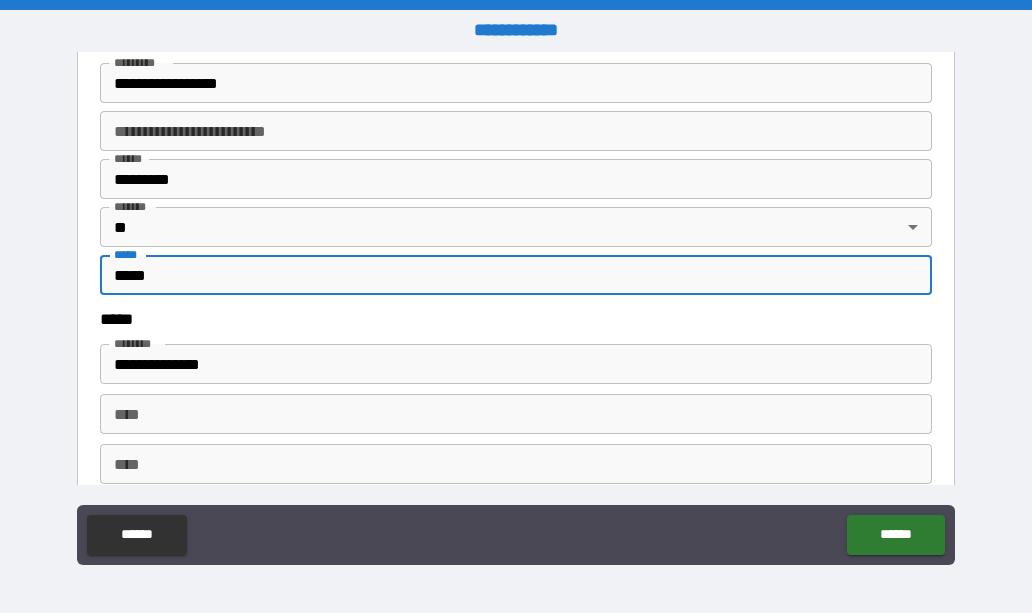 click on "*****" at bounding box center [515, 275] 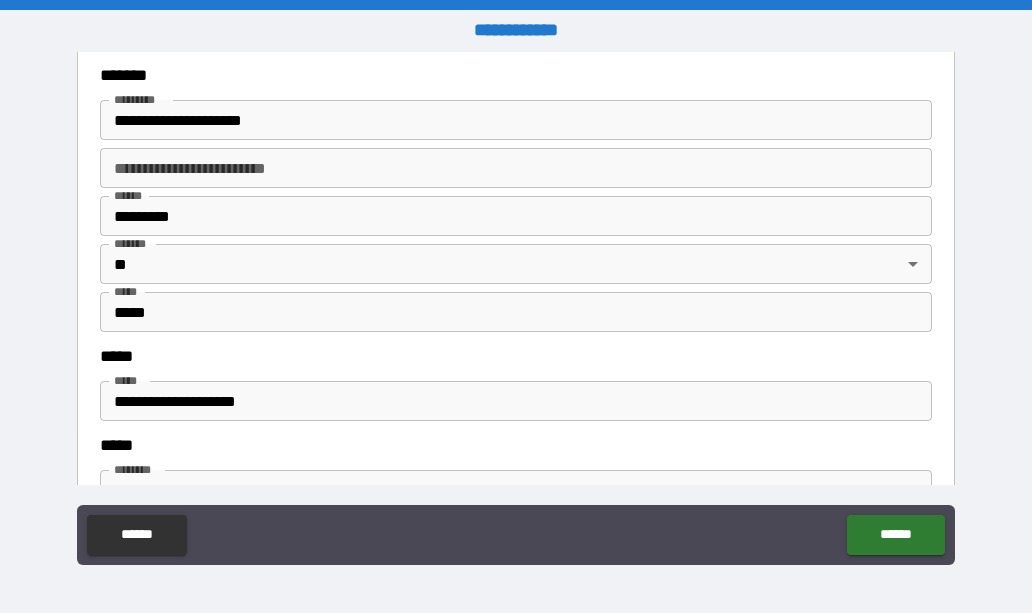 scroll, scrollTop: 2413, scrollLeft: 0, axis: vertical 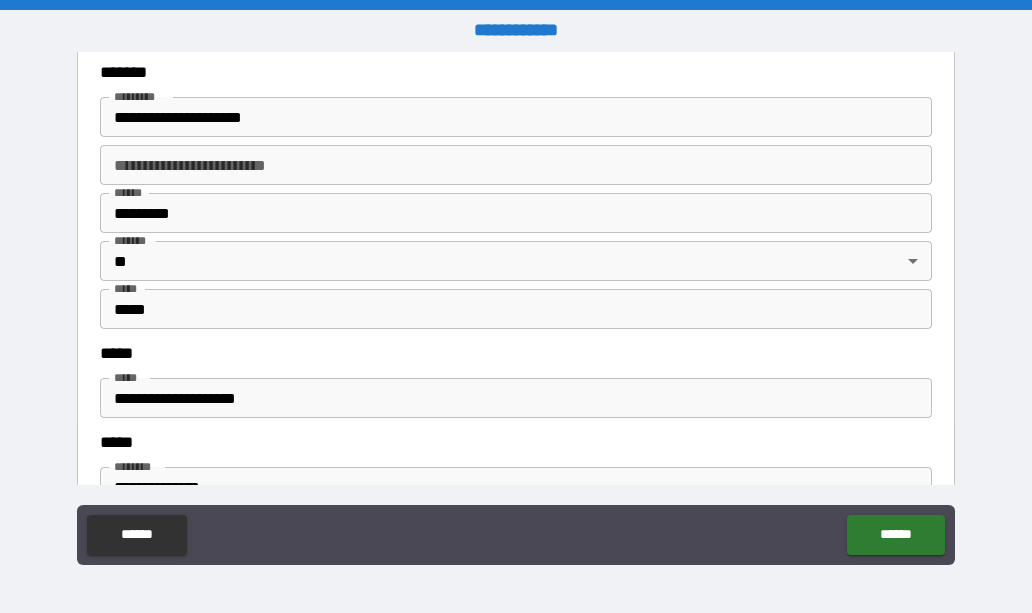 type on "*****" 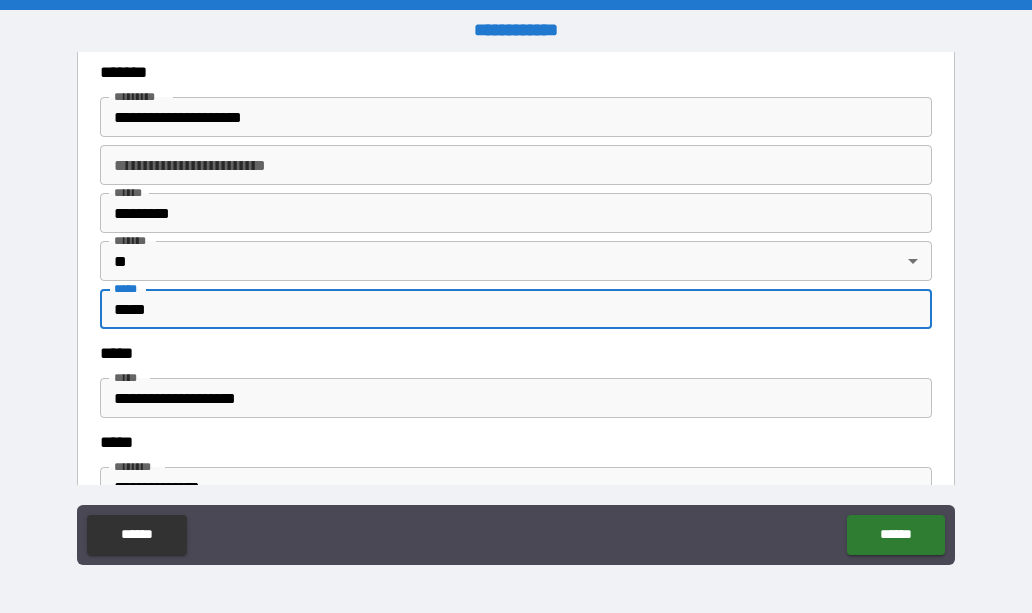 click on "*****" at bounding box center (515, 309) 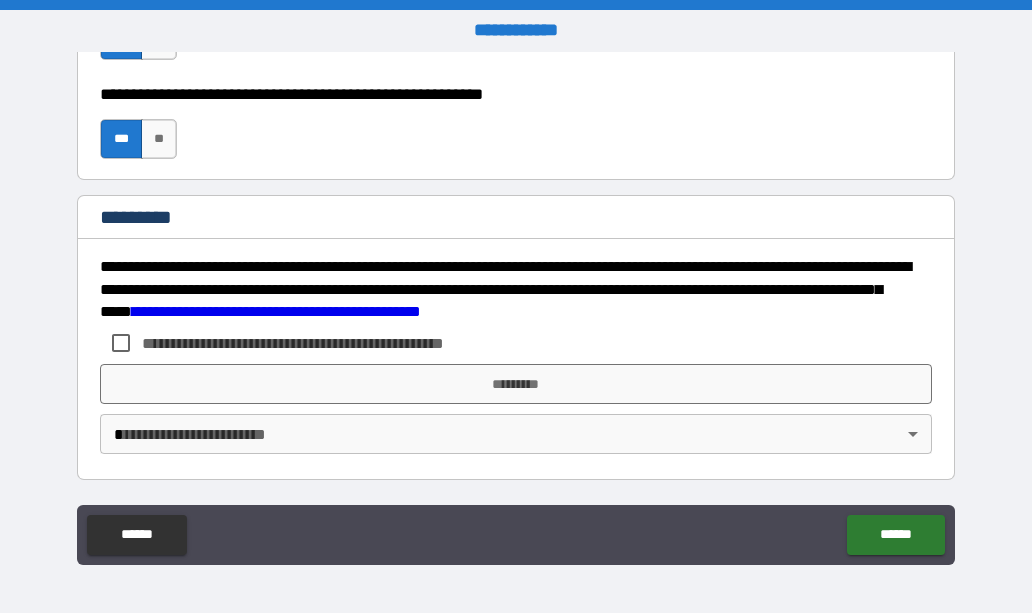 scroll, scrollTop: 3151, scrollLeft: 0, axis: vertical 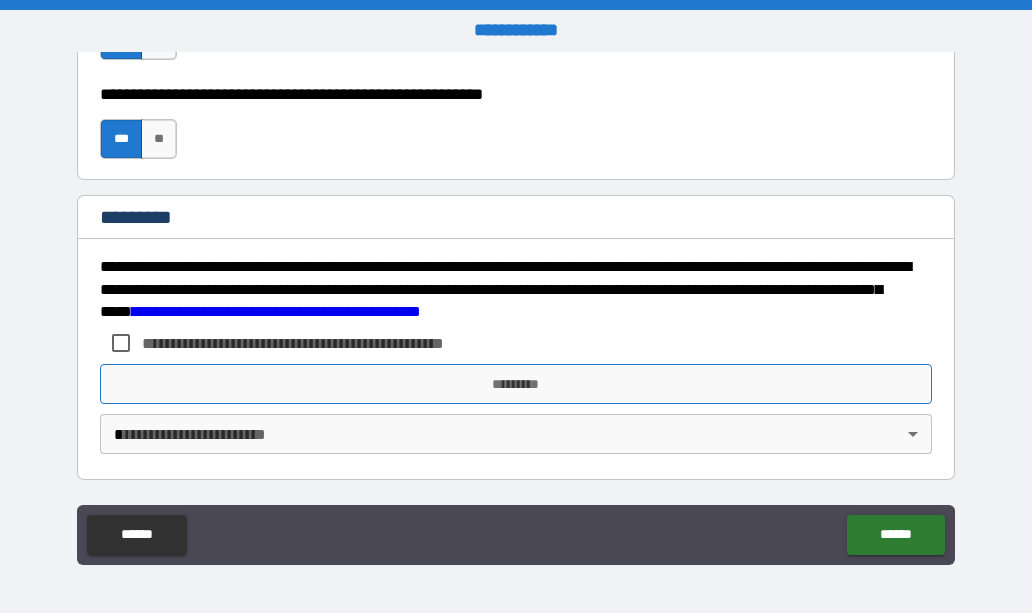 type on "*****" 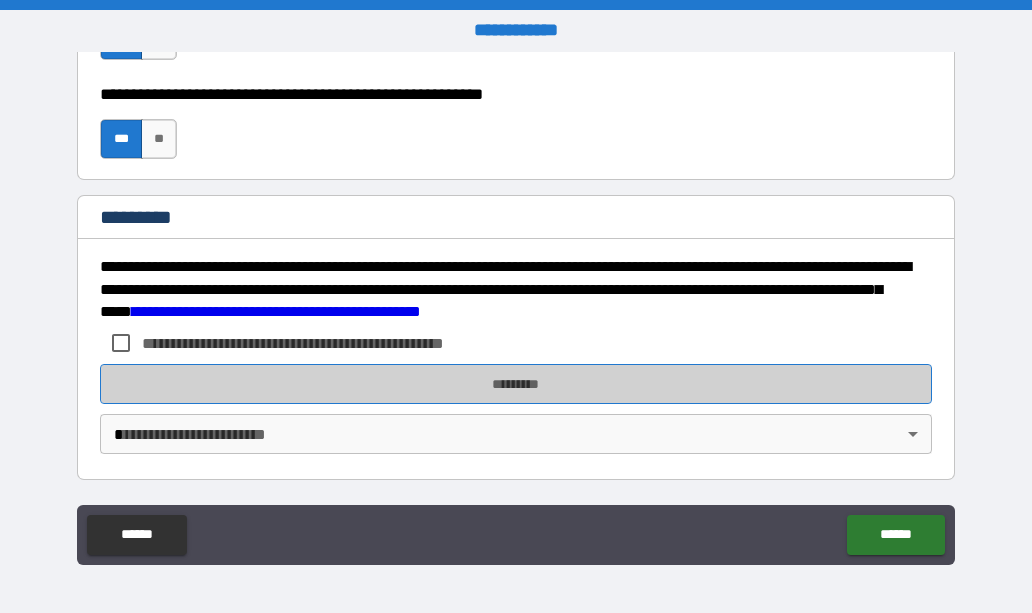 click on "*********" at bounding box center (515, 384) 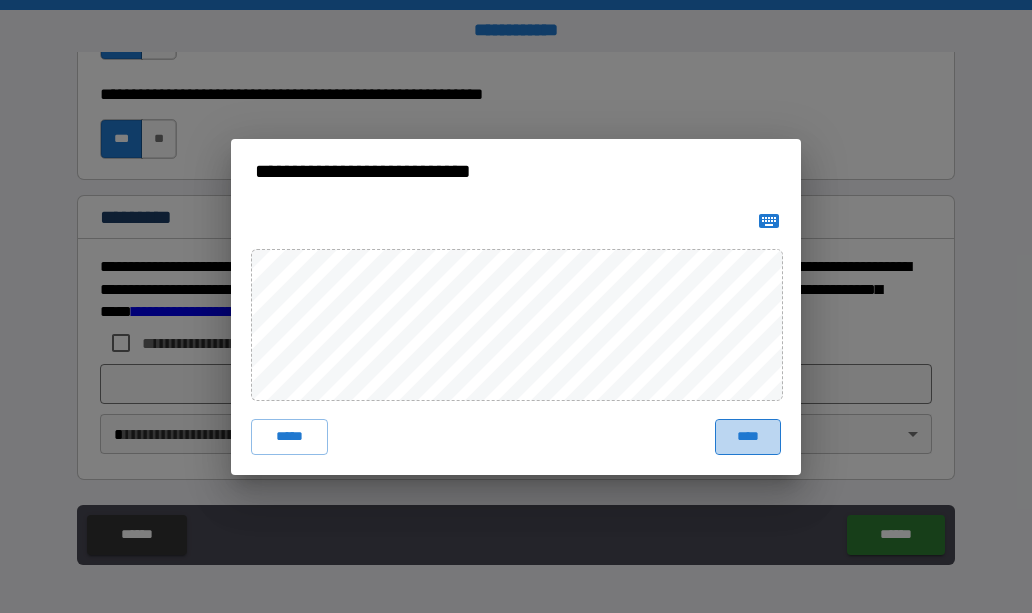 click on "****" at bounding box center (748, 437) 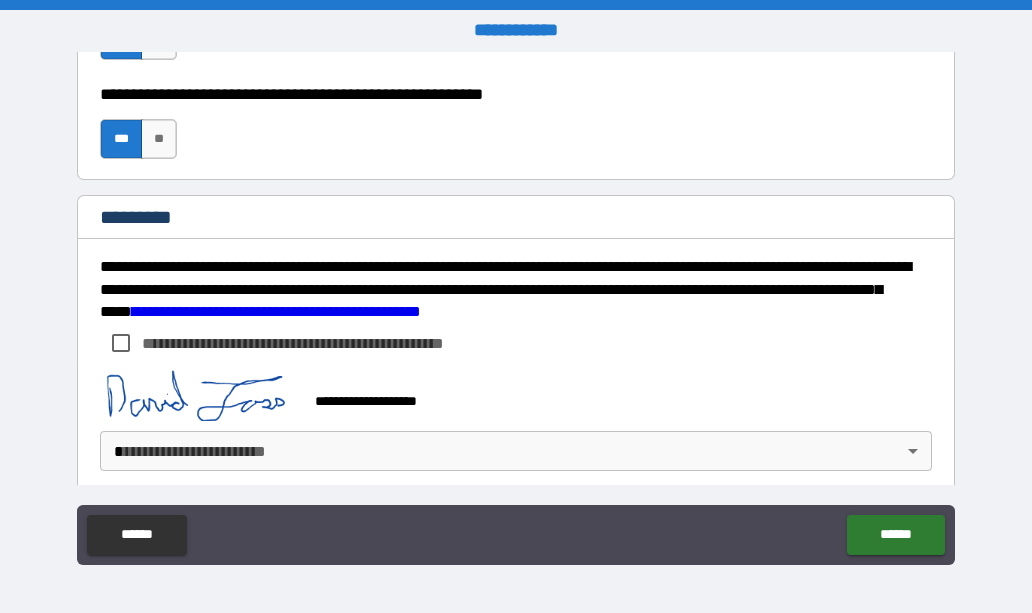 scroll, scrollTop: 3141, scrollLeft: 0, axis: vertical 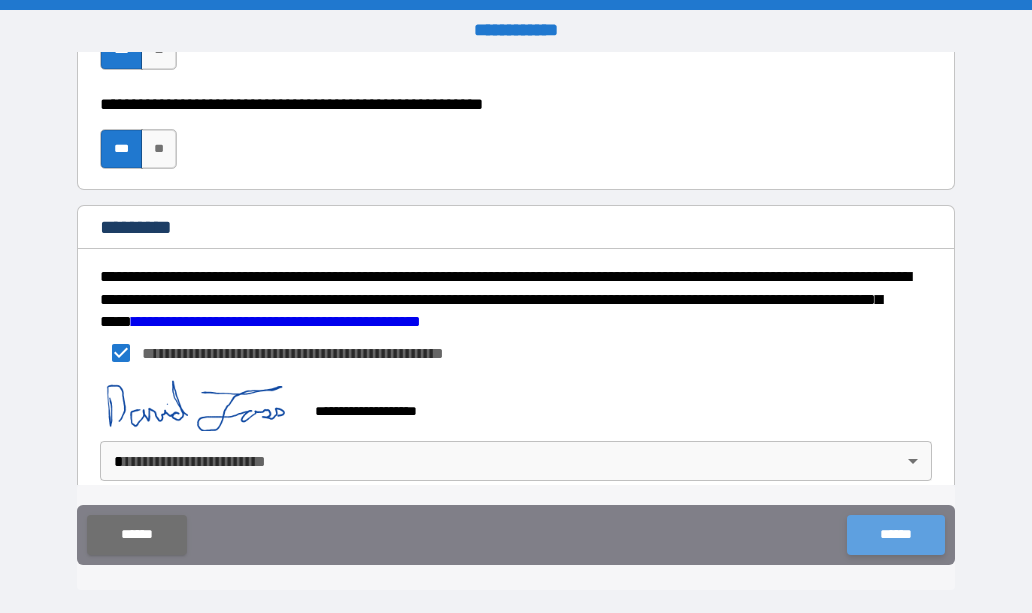 click on "******" at bounding box center [895, 535] 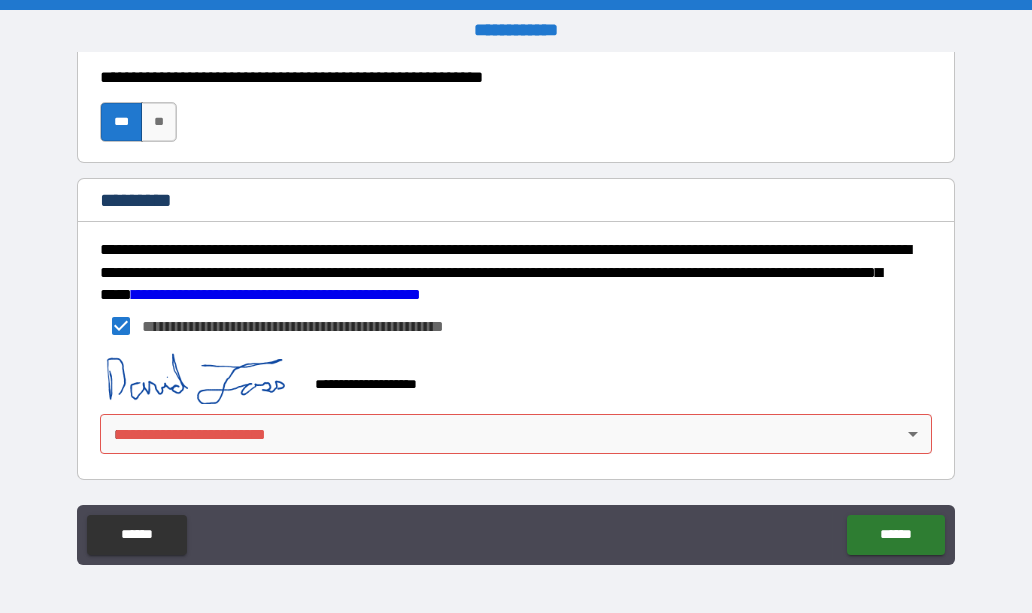 scroll, scrollTop: 3168, scrollLeft: 0, axis: vertical 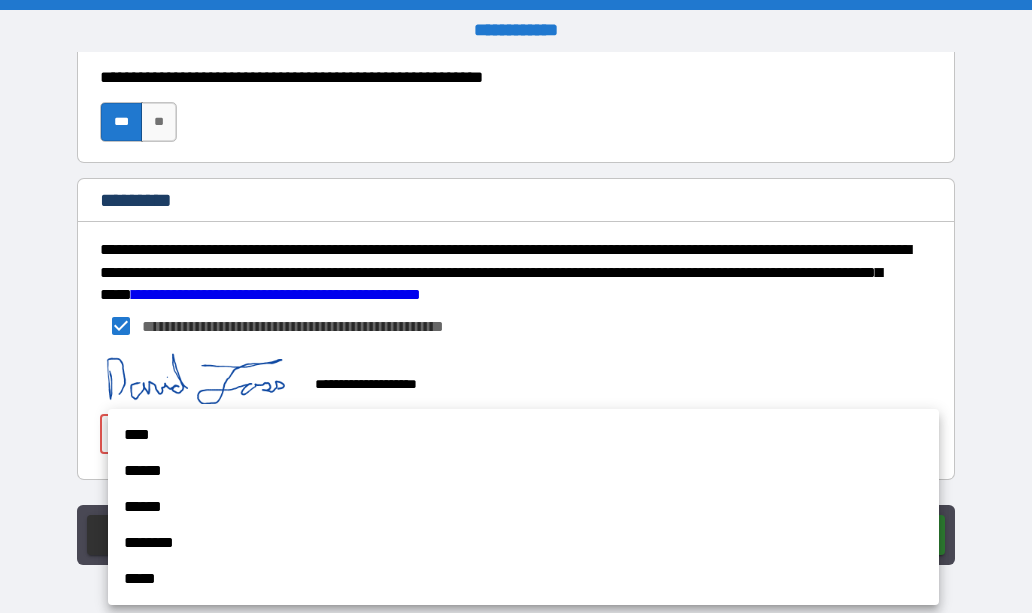 click on "**********" at bounding box center (516, 306) 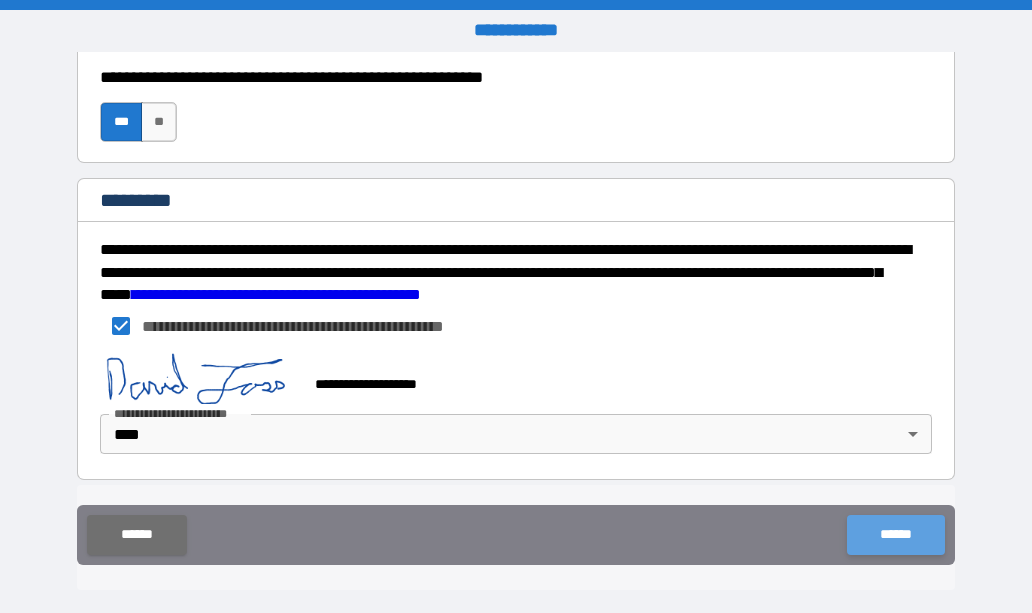 click on "******" at bounding box center (895, 535) 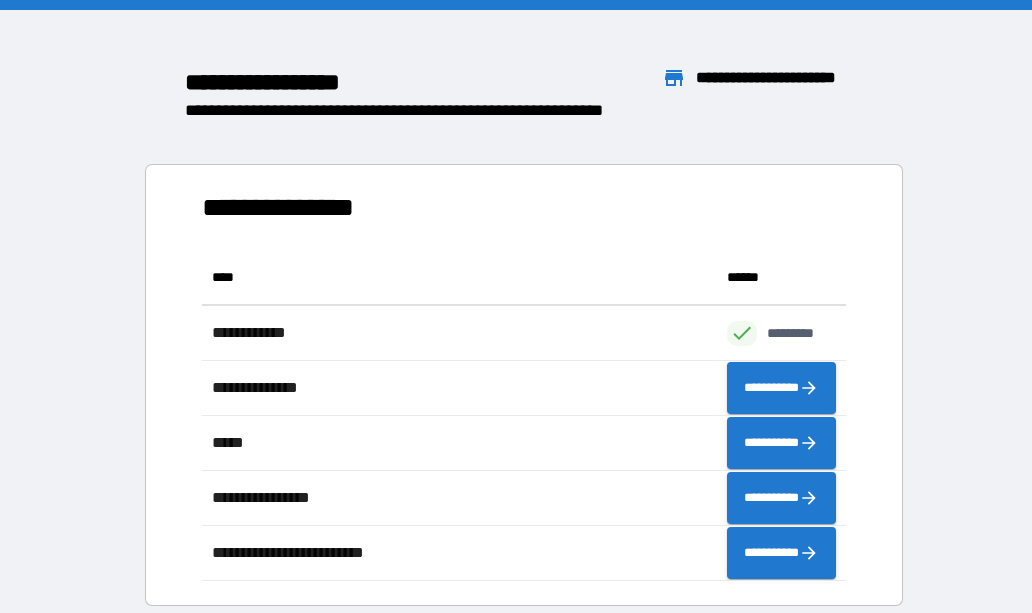 scroll, scrollTop: 1, scrollLeft: 1, axis: both 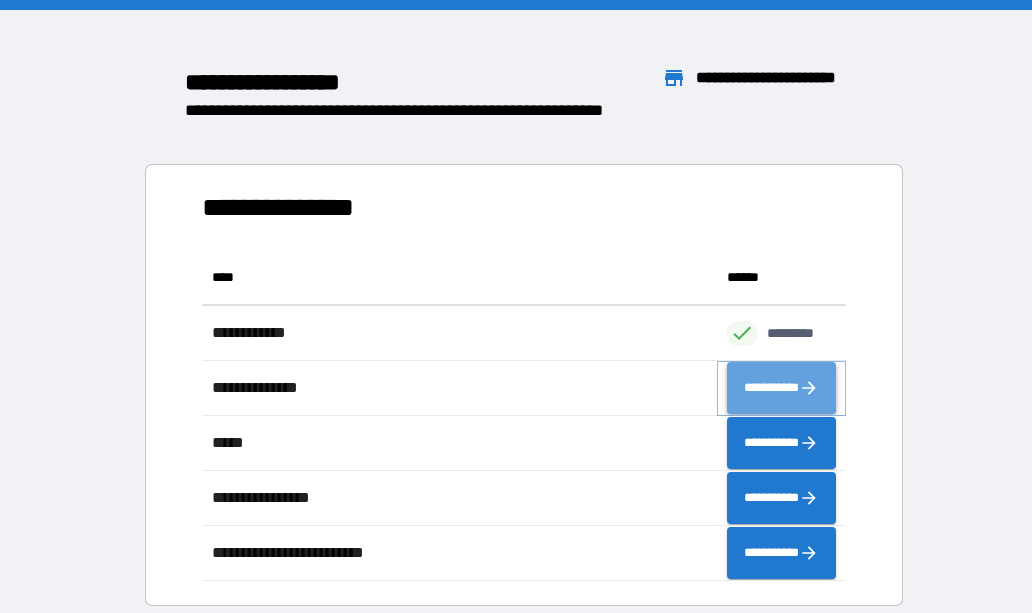 click on "**********" at bounding box center (781, 388) 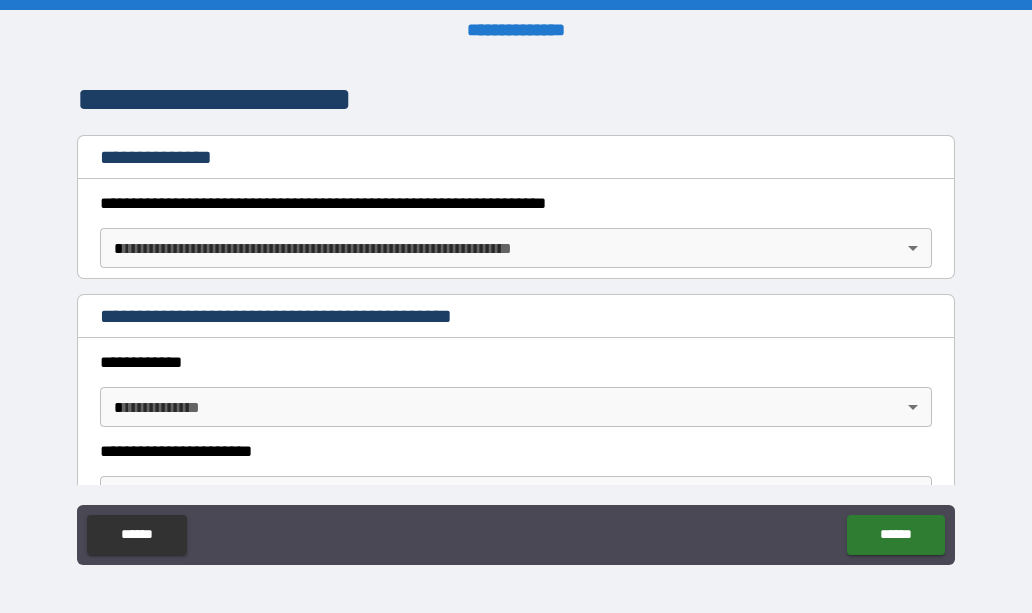 scroll, scrollTop: 249, scrollLeft: 0, axis: vertical 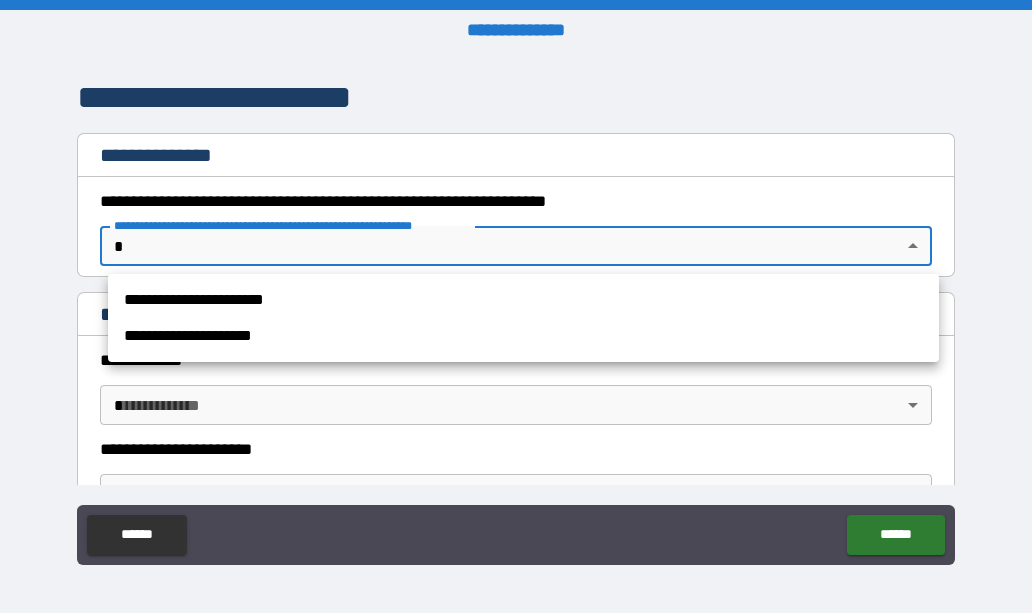 click on "**********" at bounding box center [516, 306] 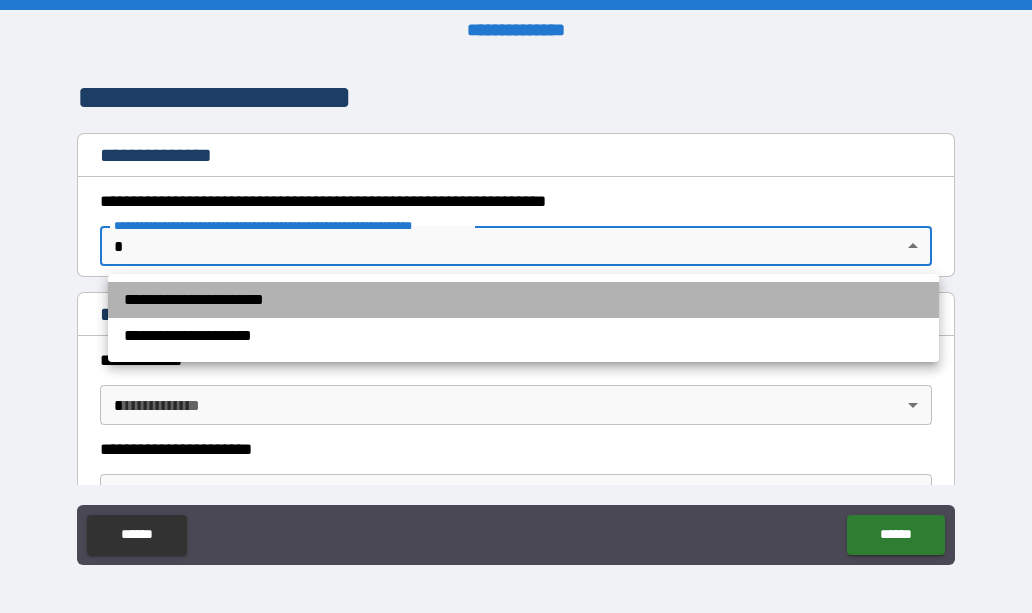 click on "**********" at bounding box center (523, 300) 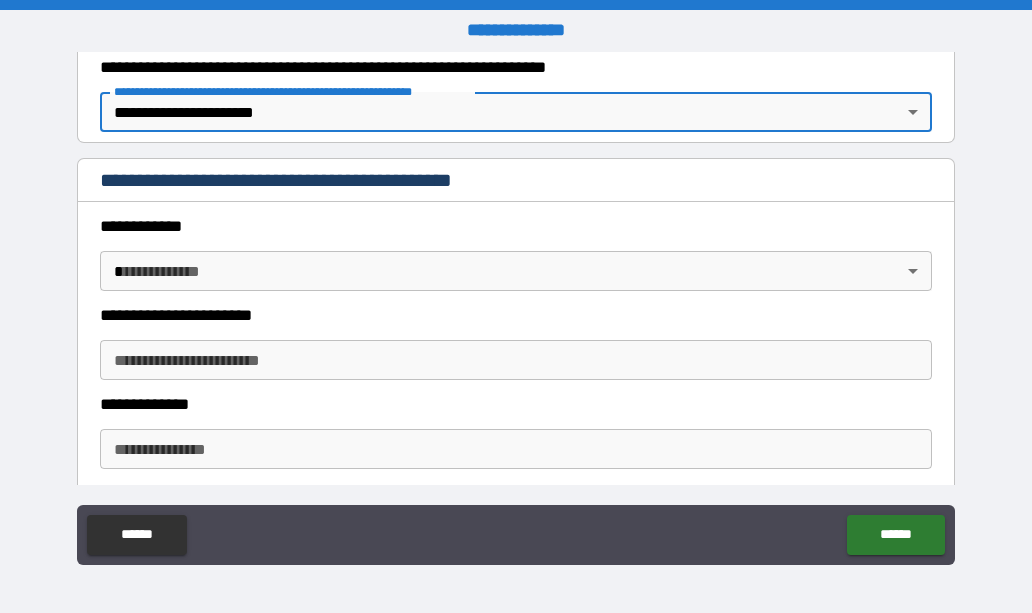 scroll, scrollTop: 384, scrollLeft: 0, axis: vertical 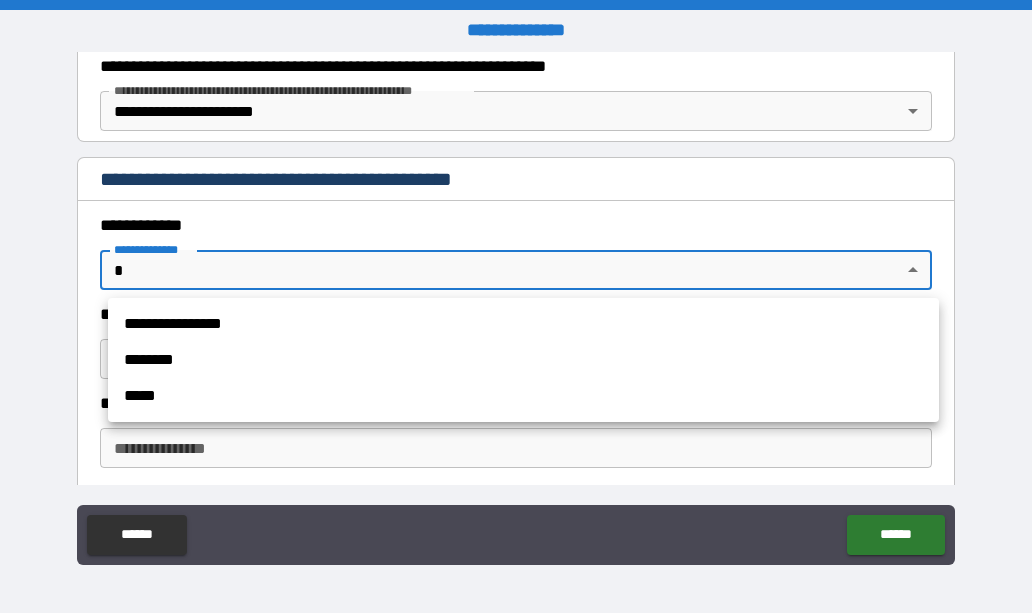 click on "**********" at bounding box center (516, 306) 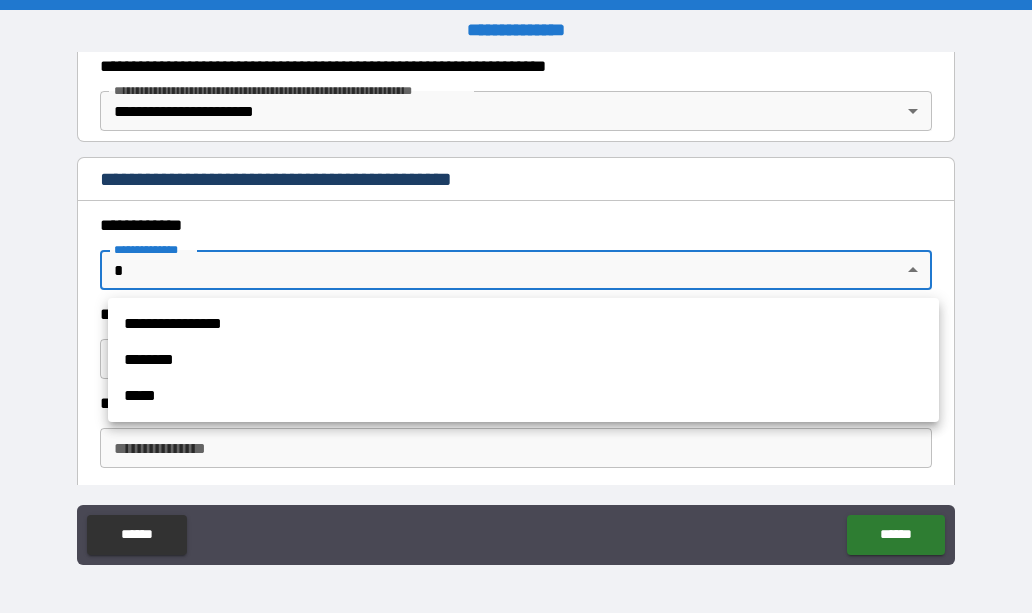 click at bounding box center [516, 306] 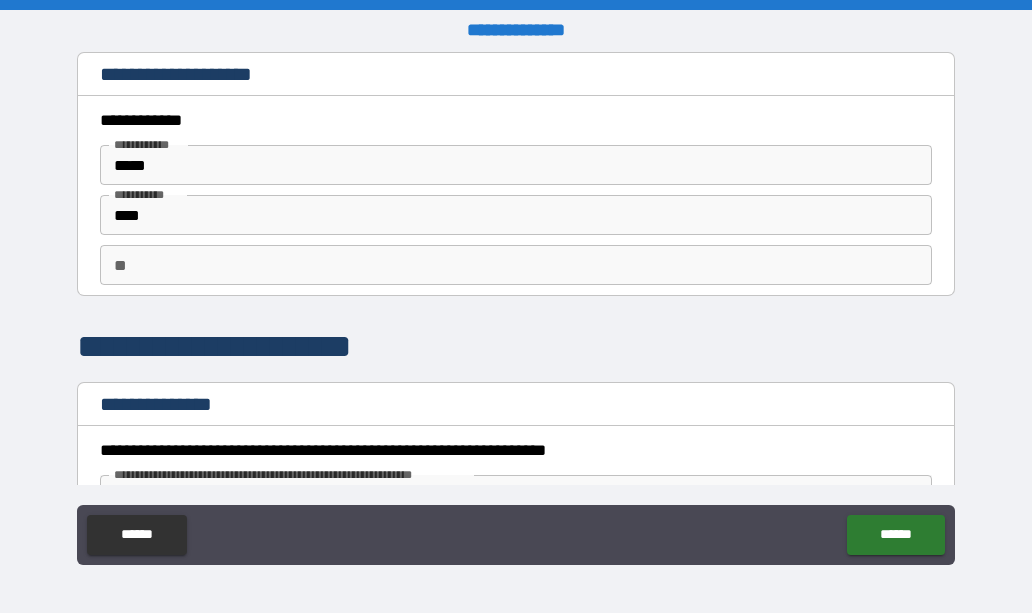 scroll, scrollTop: 0, scrollLeft: 0, axis: both 